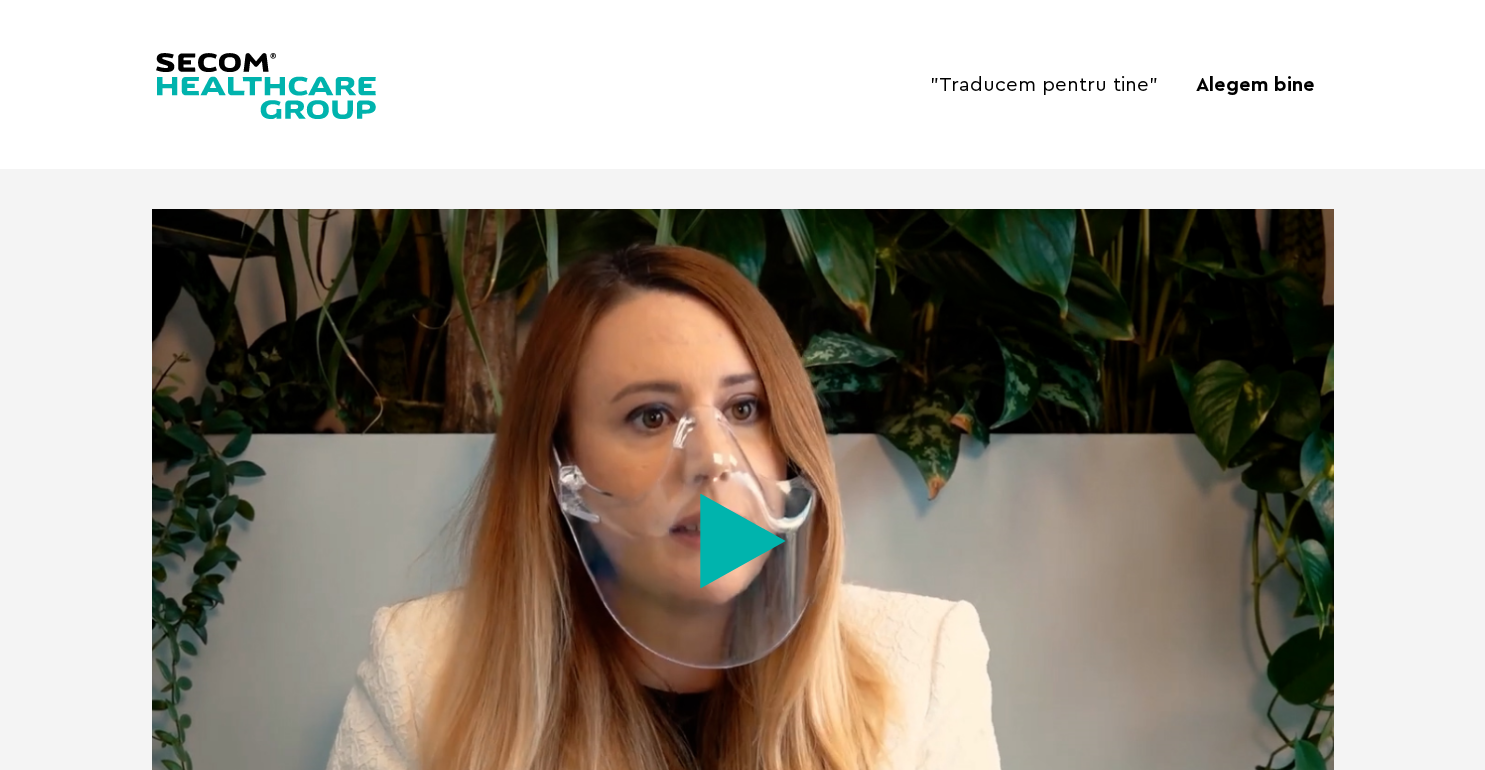 scroll, scrollTop: 0, scrollLeft: 0, axis: both 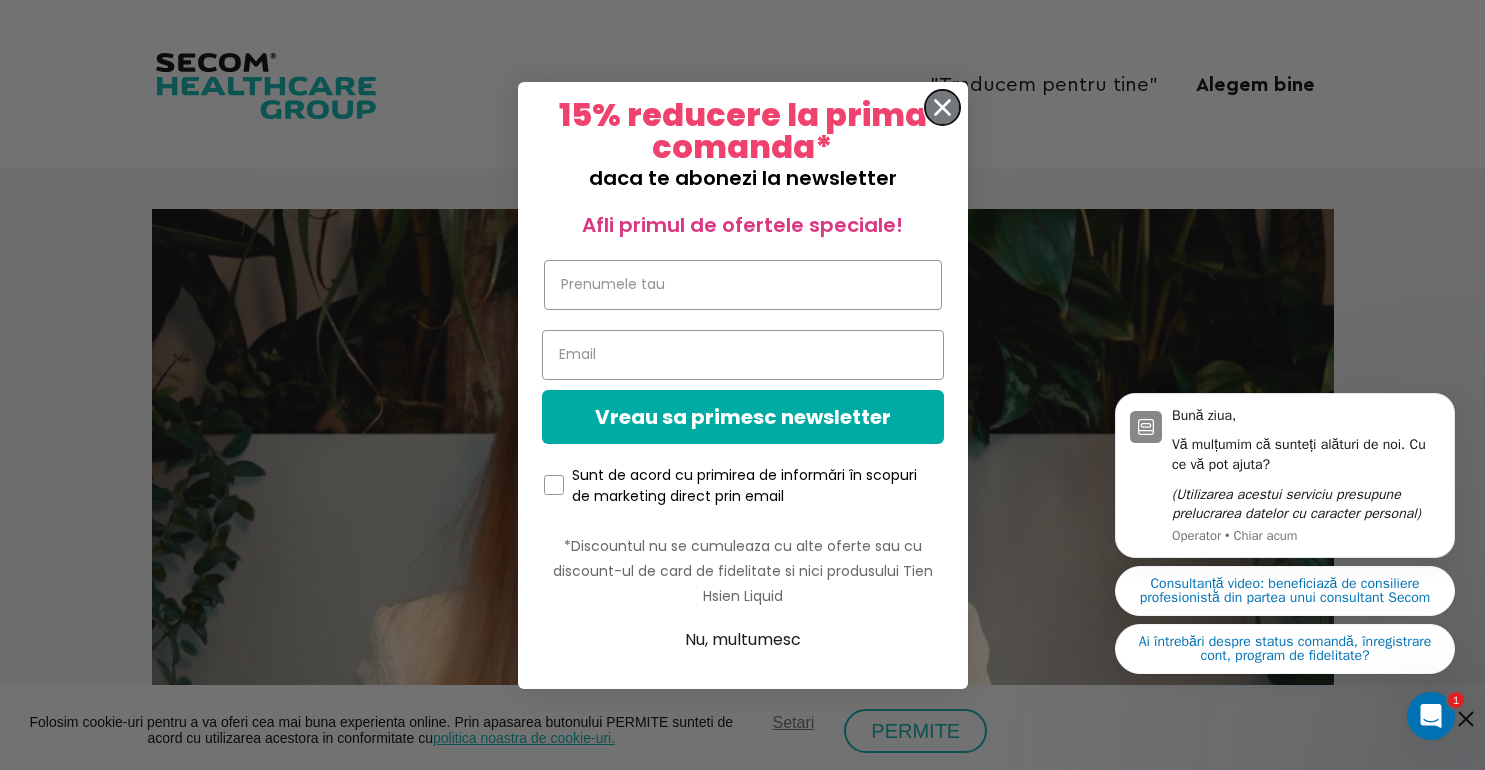 click 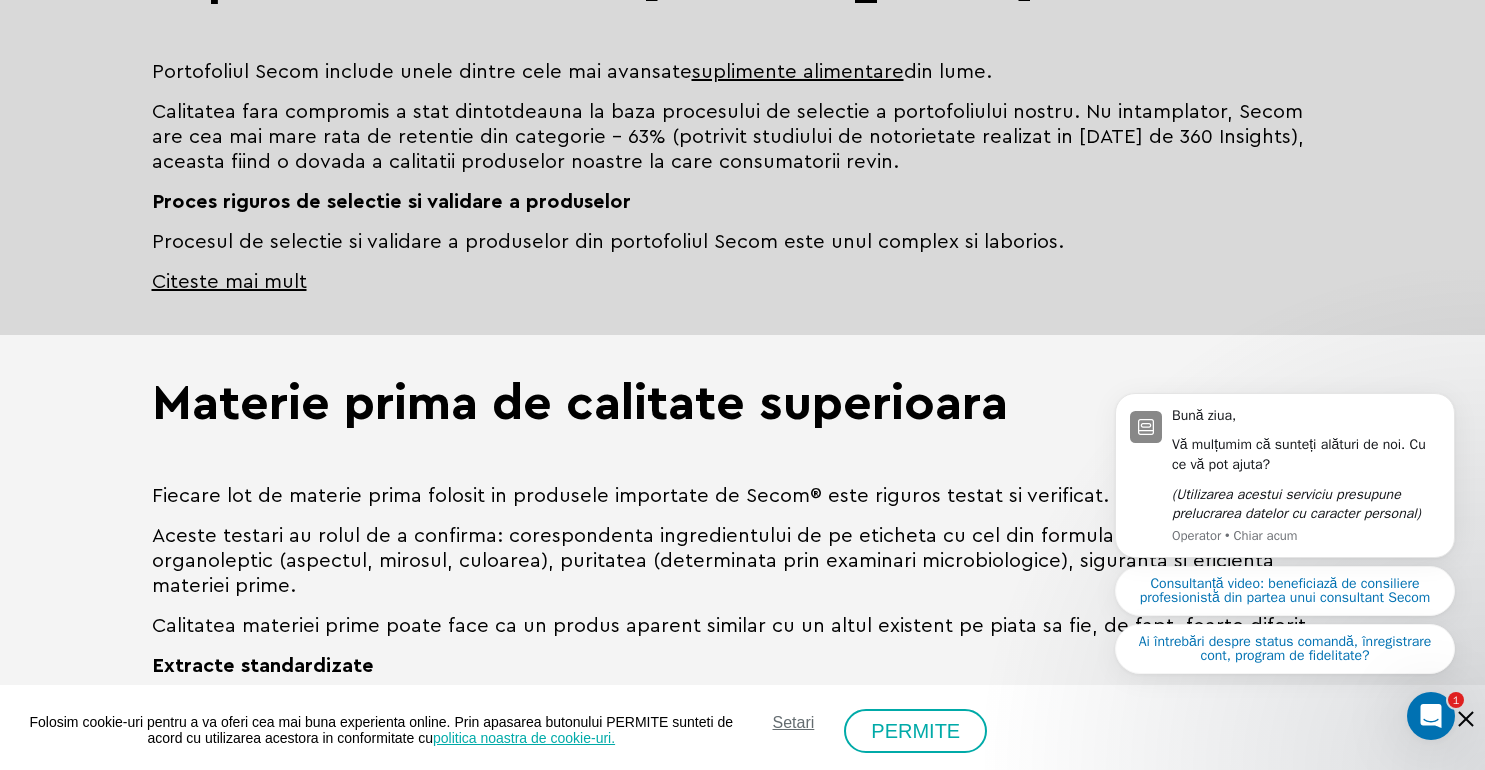 scroll, scrollTop: 1271, scrollLeft: 0, axis: vertical 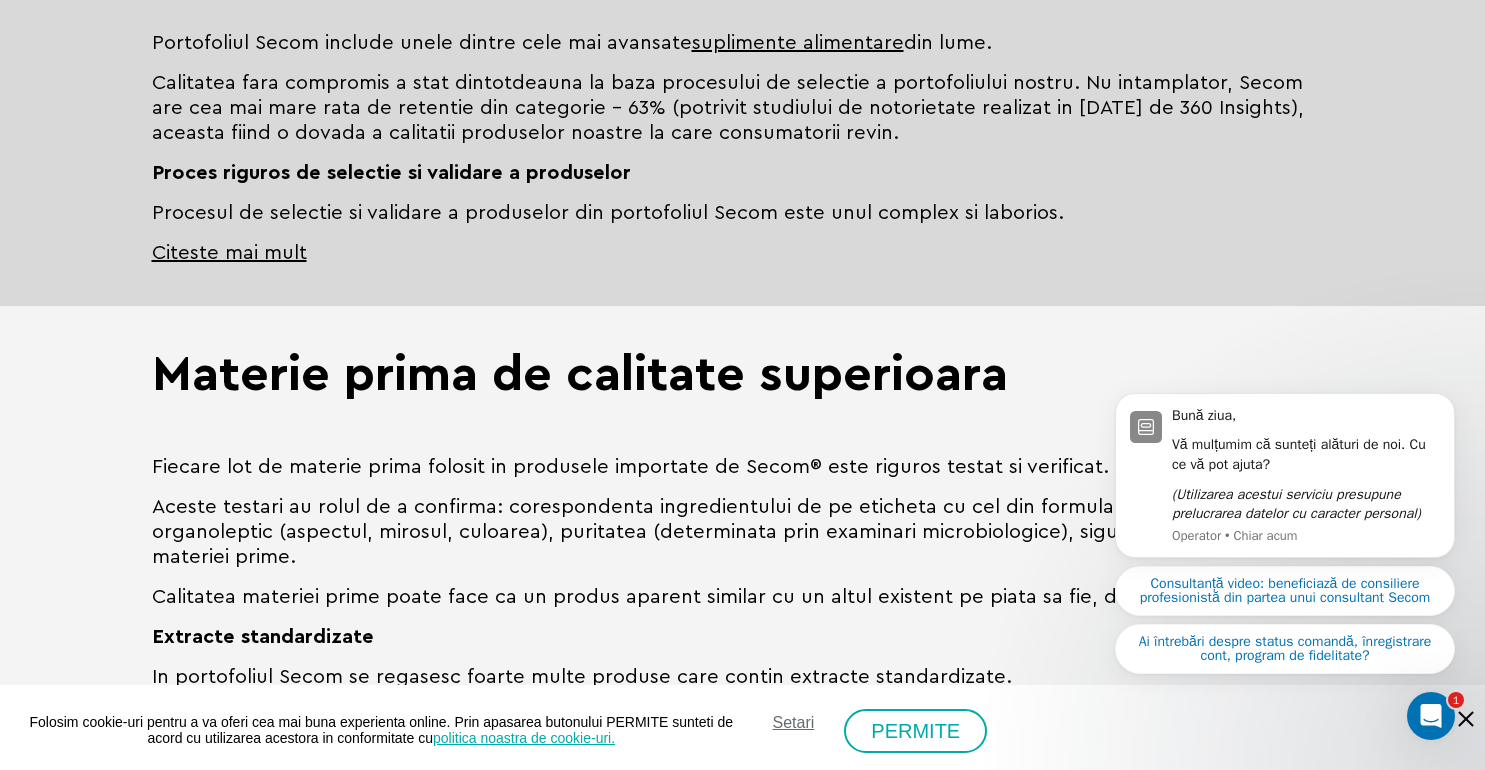 click on "Materie prima de calitate superioara" at bounding box center [743, 400] 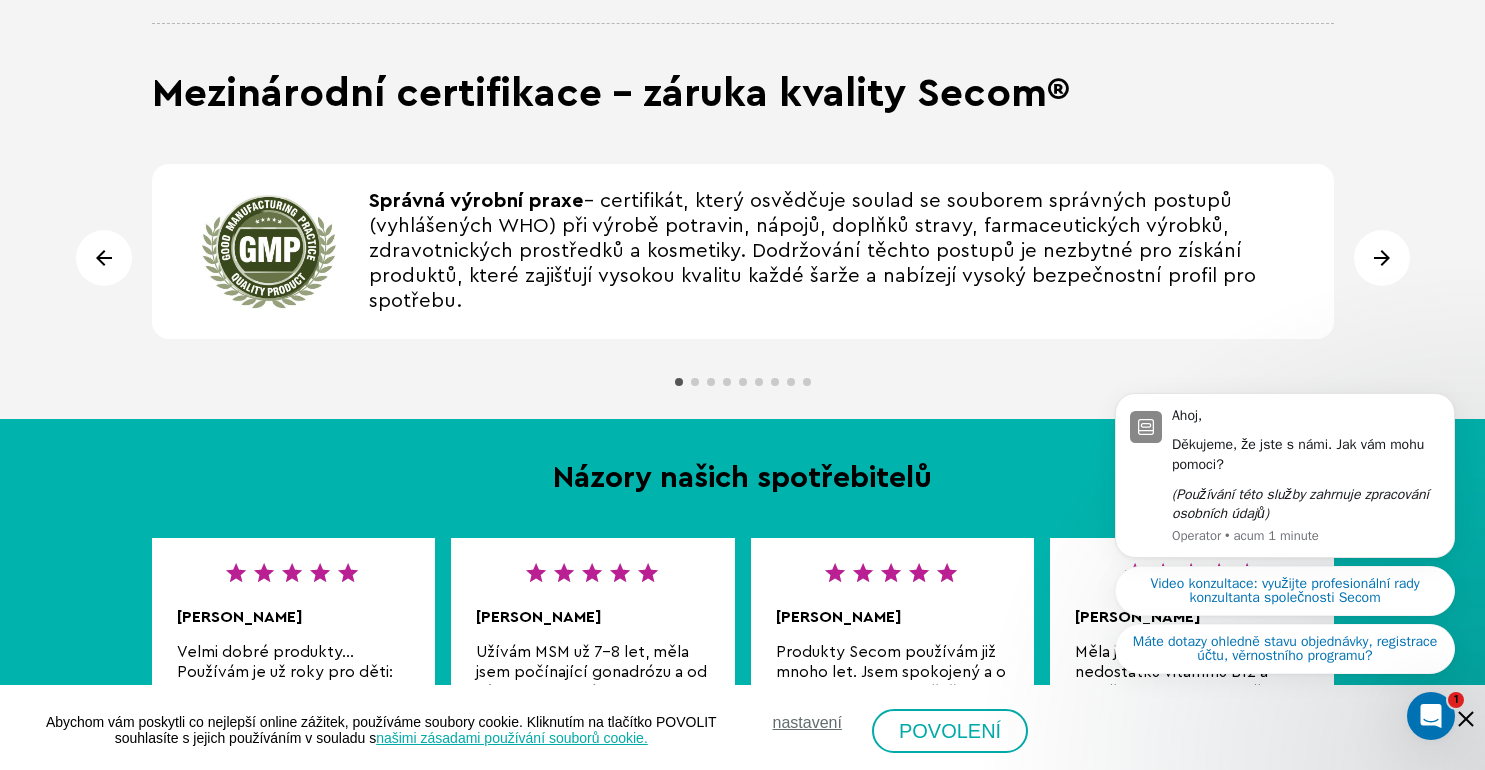 scroll, scrollTop: 2528, scrollLeft: 0, axis: vertical 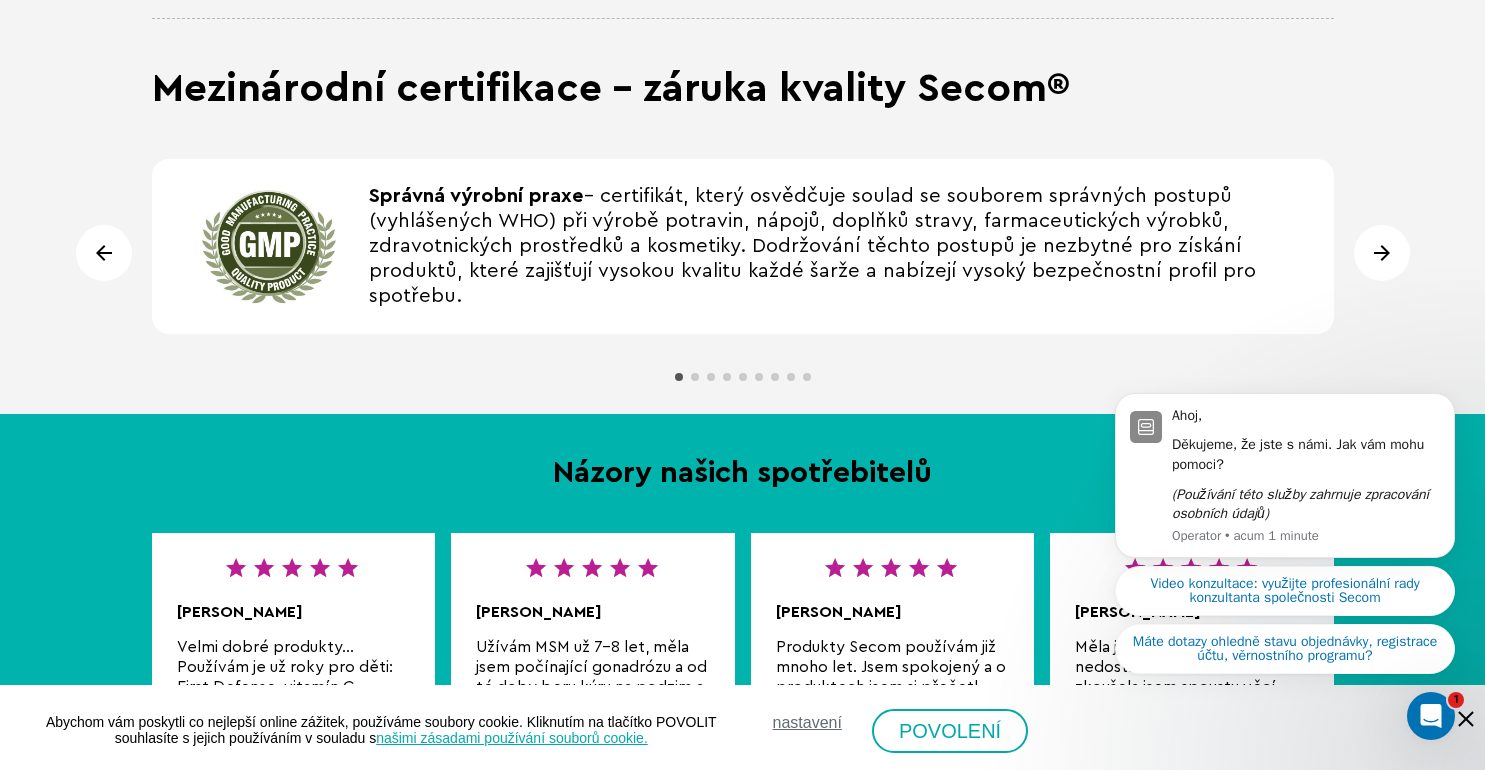 click at bounding box center [1382, 253] 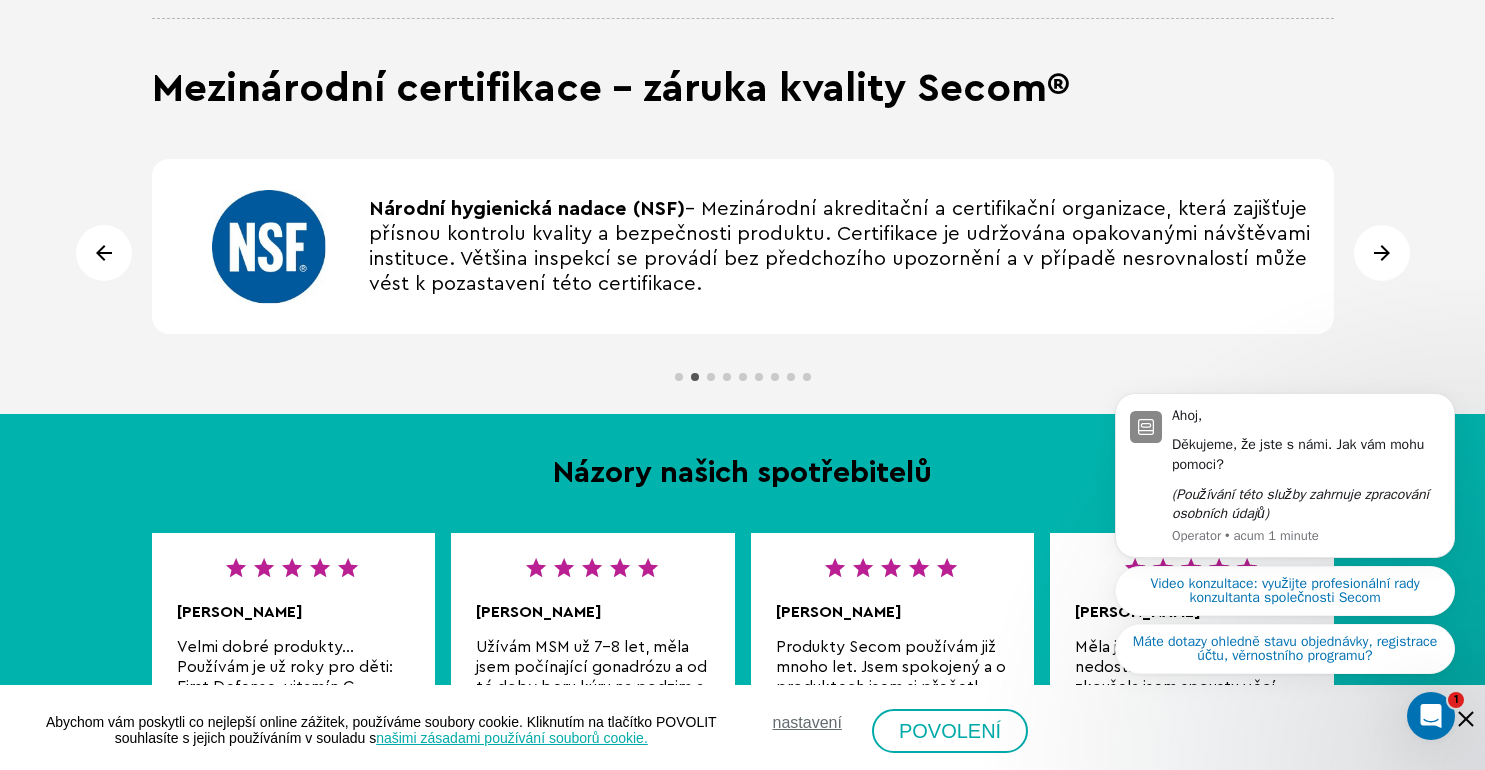click at bounding box center [1382, 253] 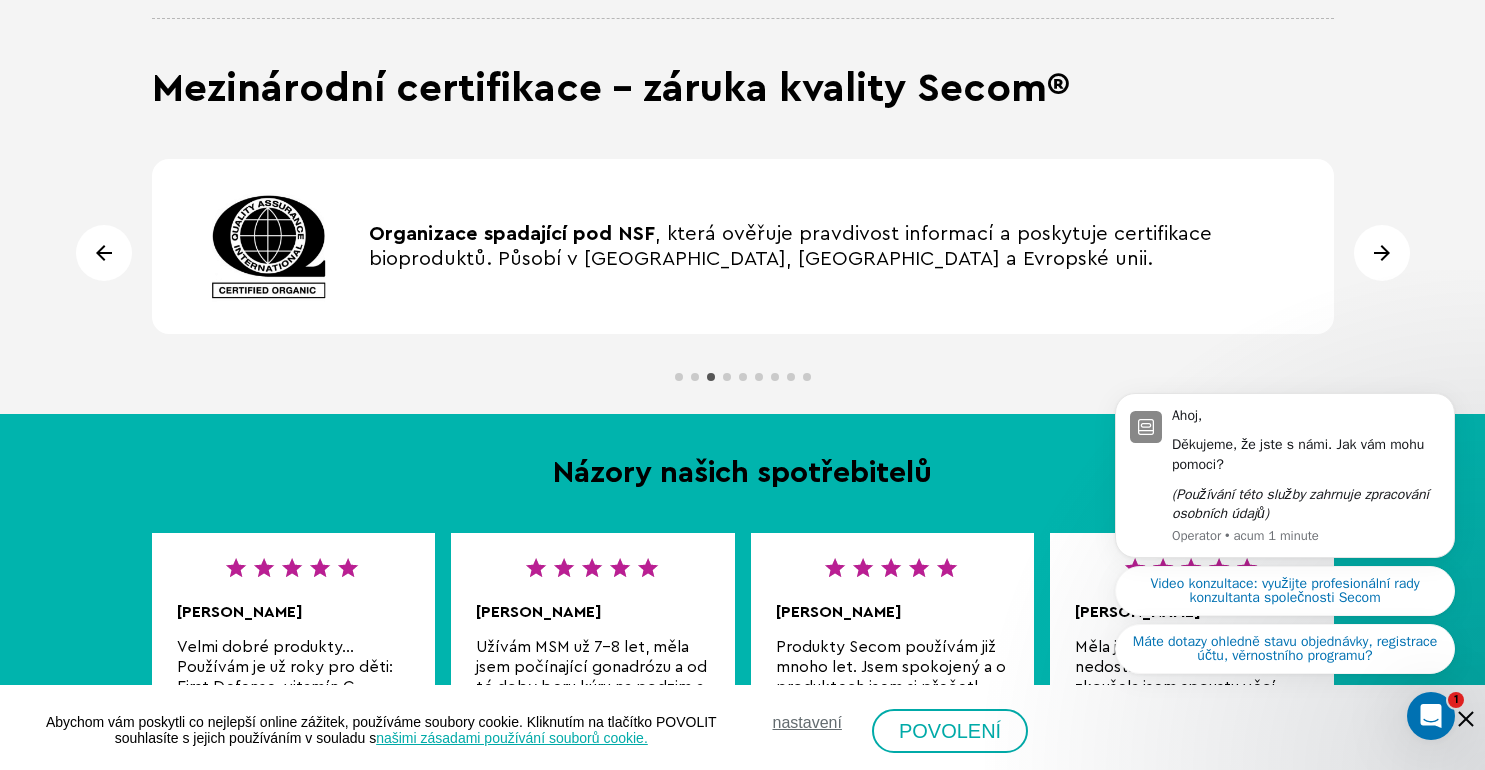 click at bounding box center [1382, 253] 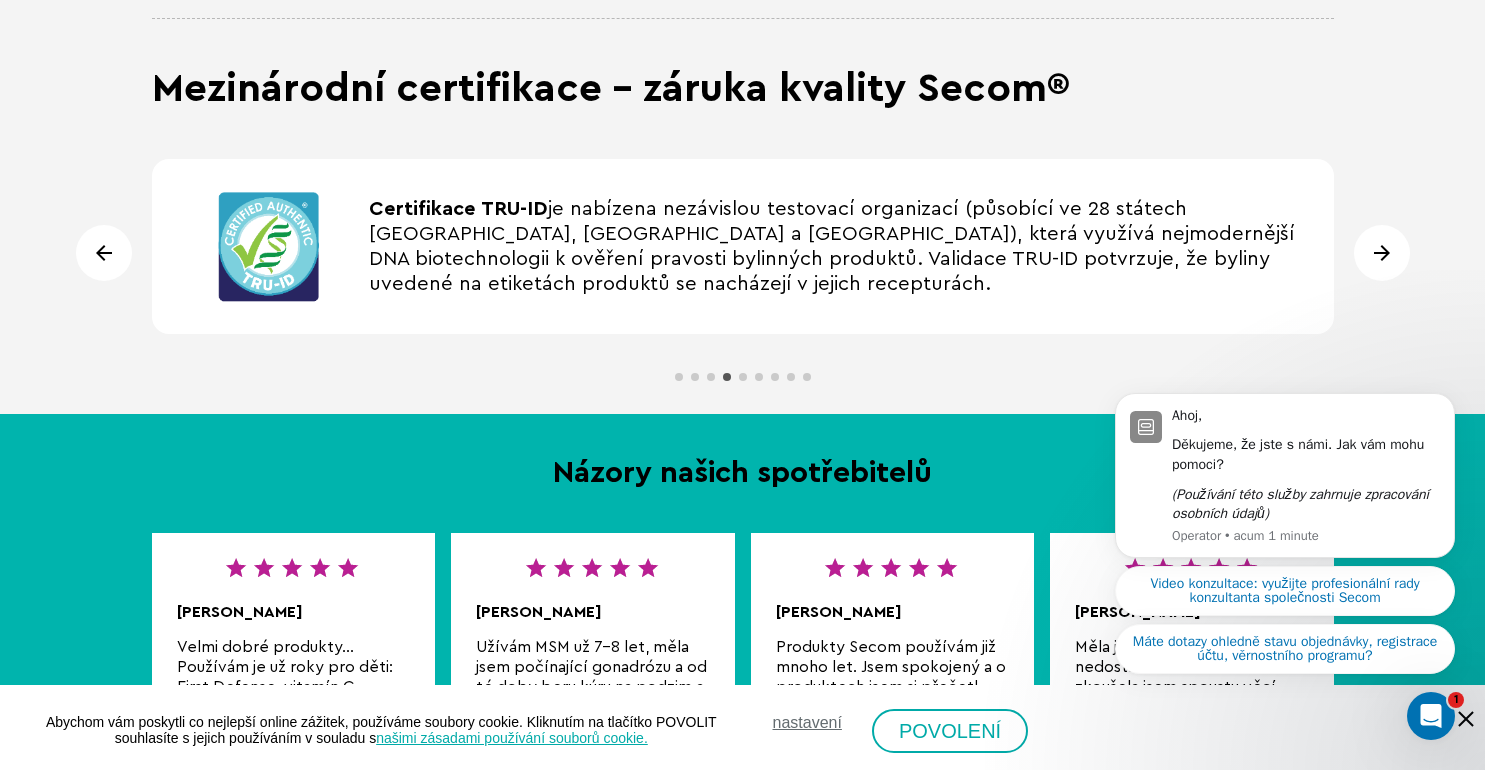 click at bounding box center (1382, 253) 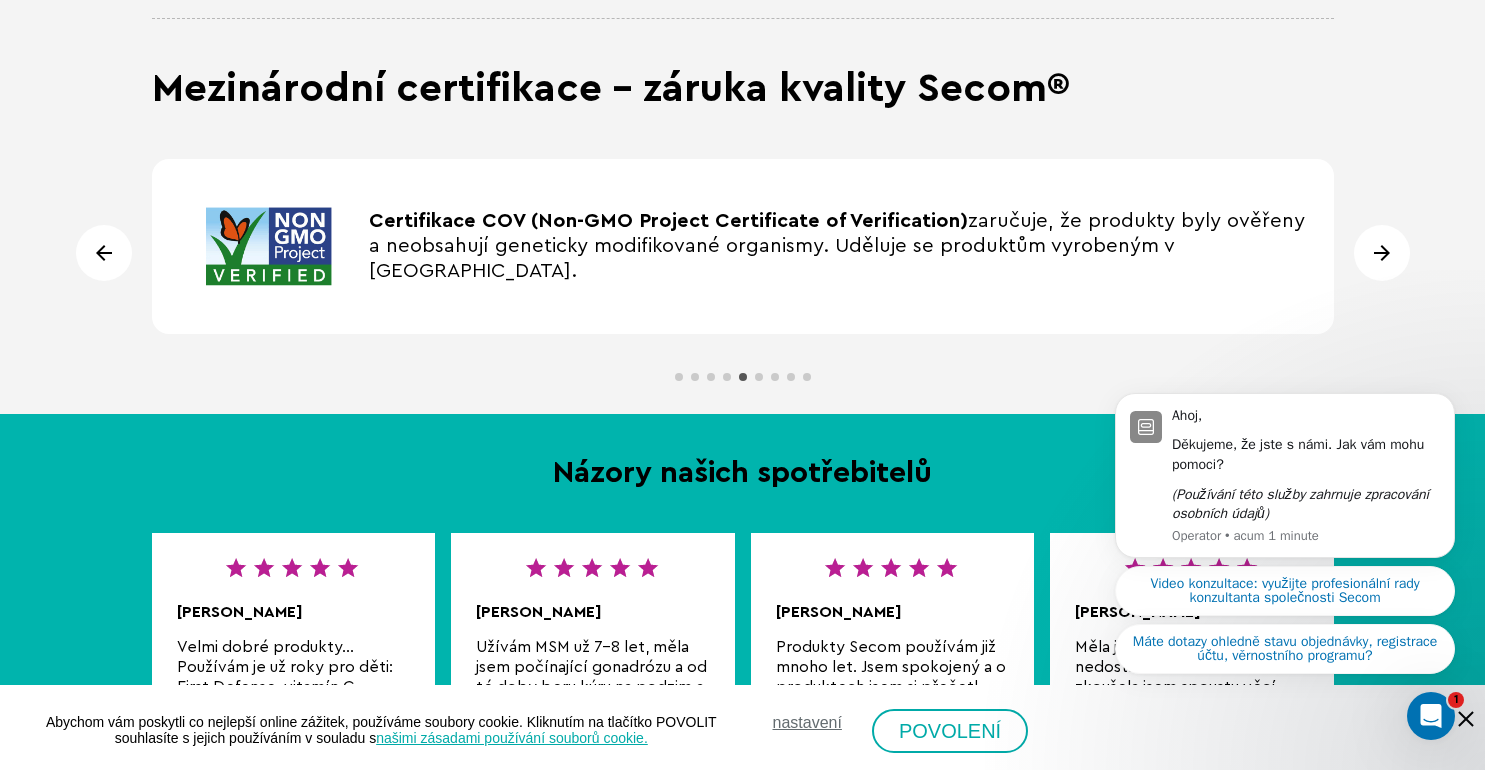 click at bounding box center (1382, 253) 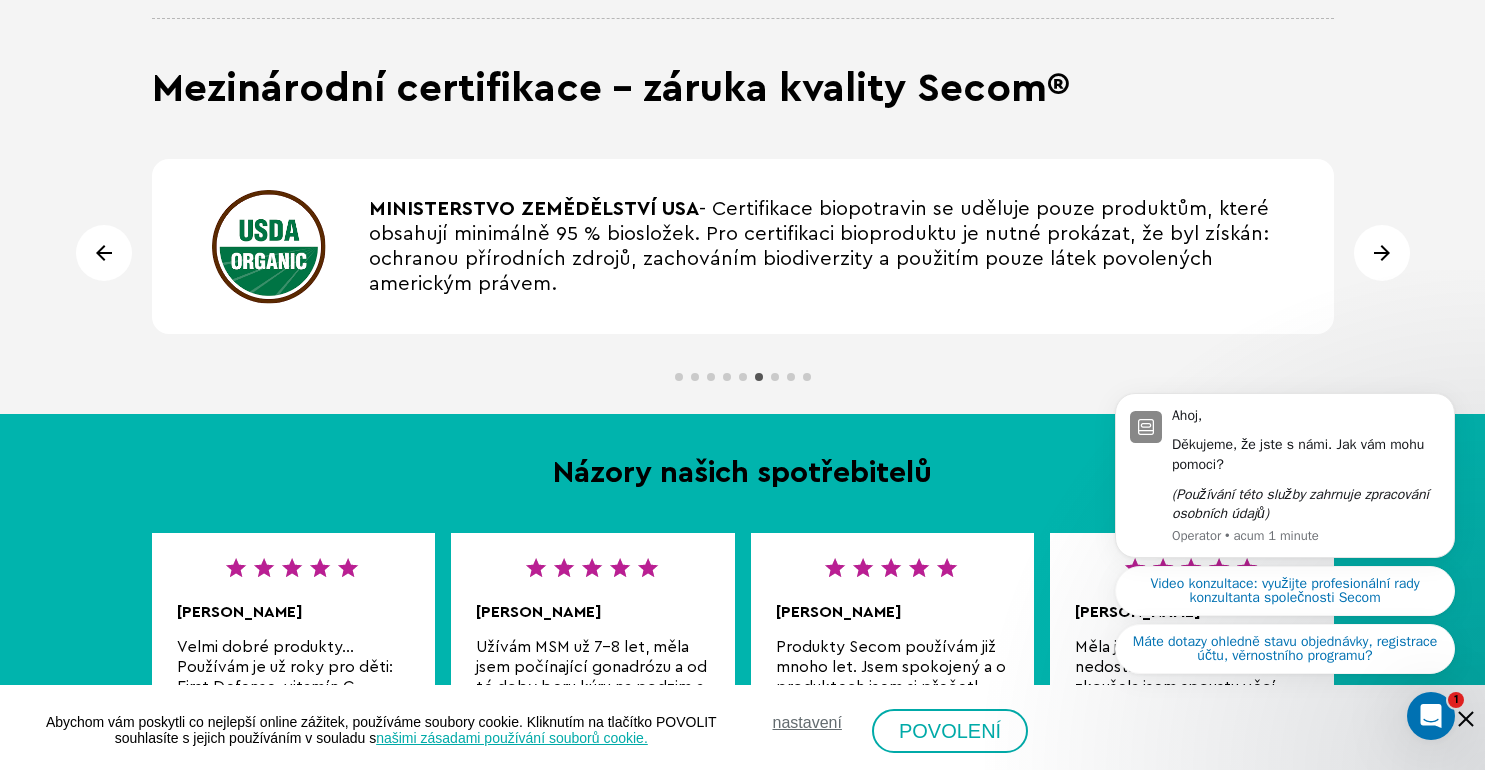 click at bounding box center [1382, 253] 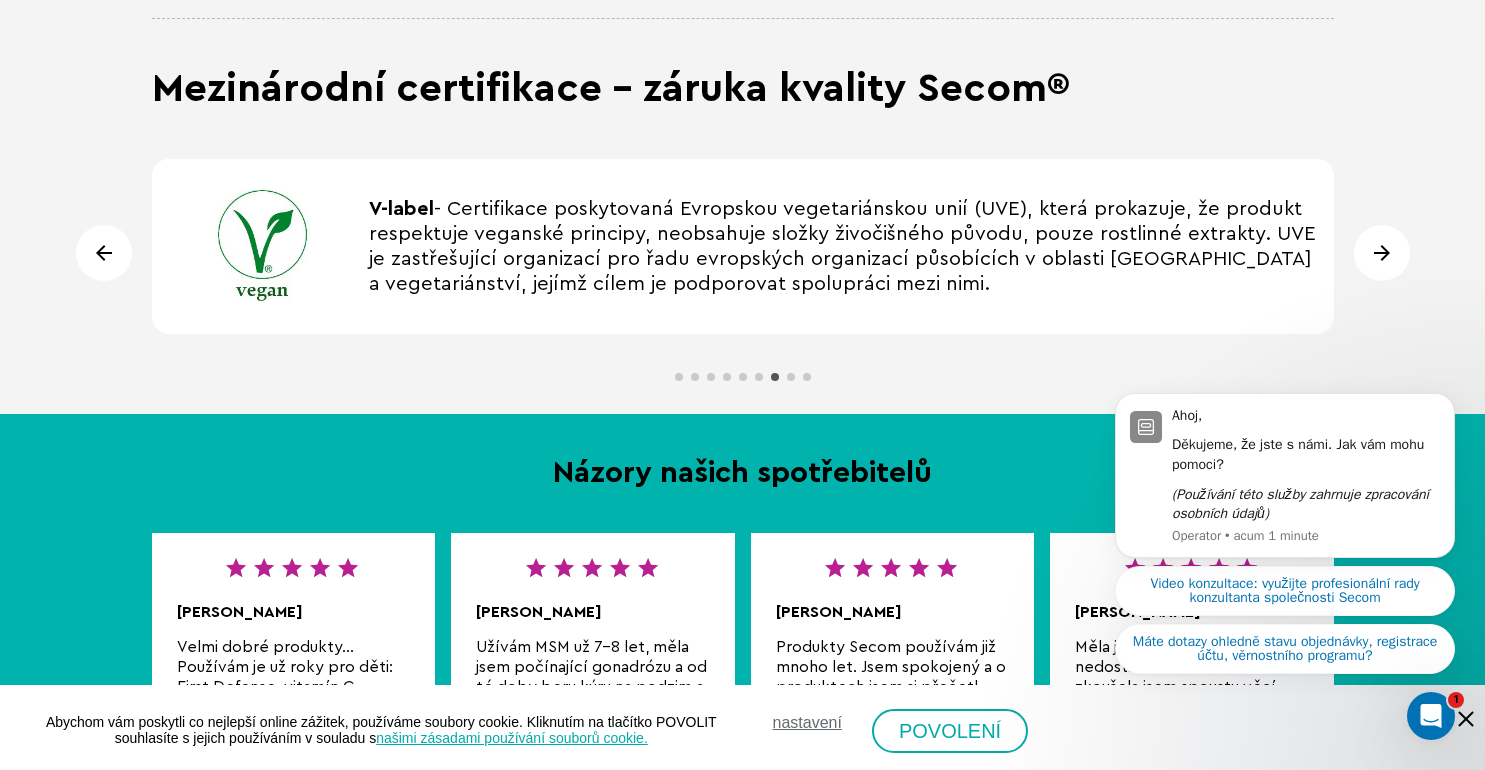 click at bounding box center [1382, 253] 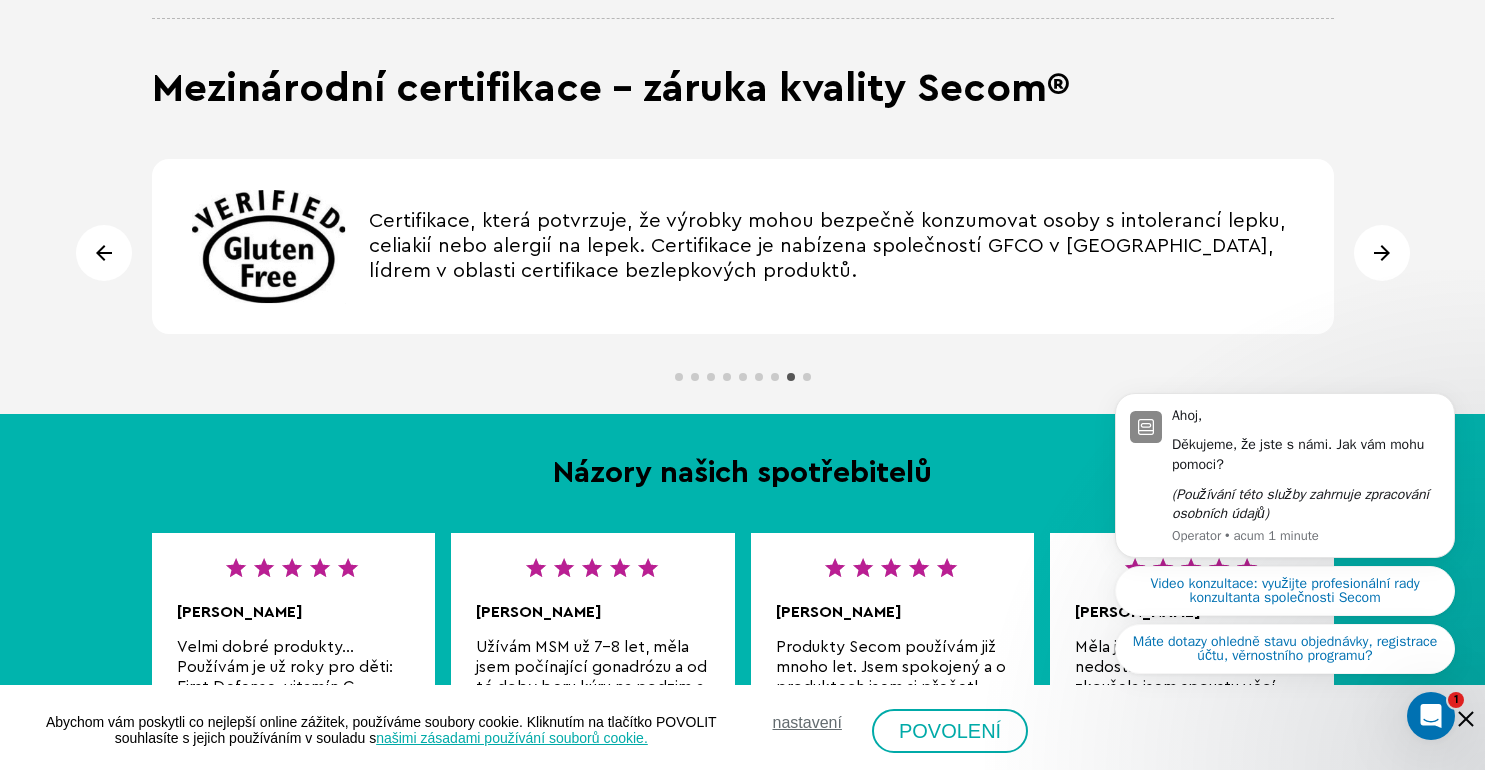 click at bounding box center [1382, 253] 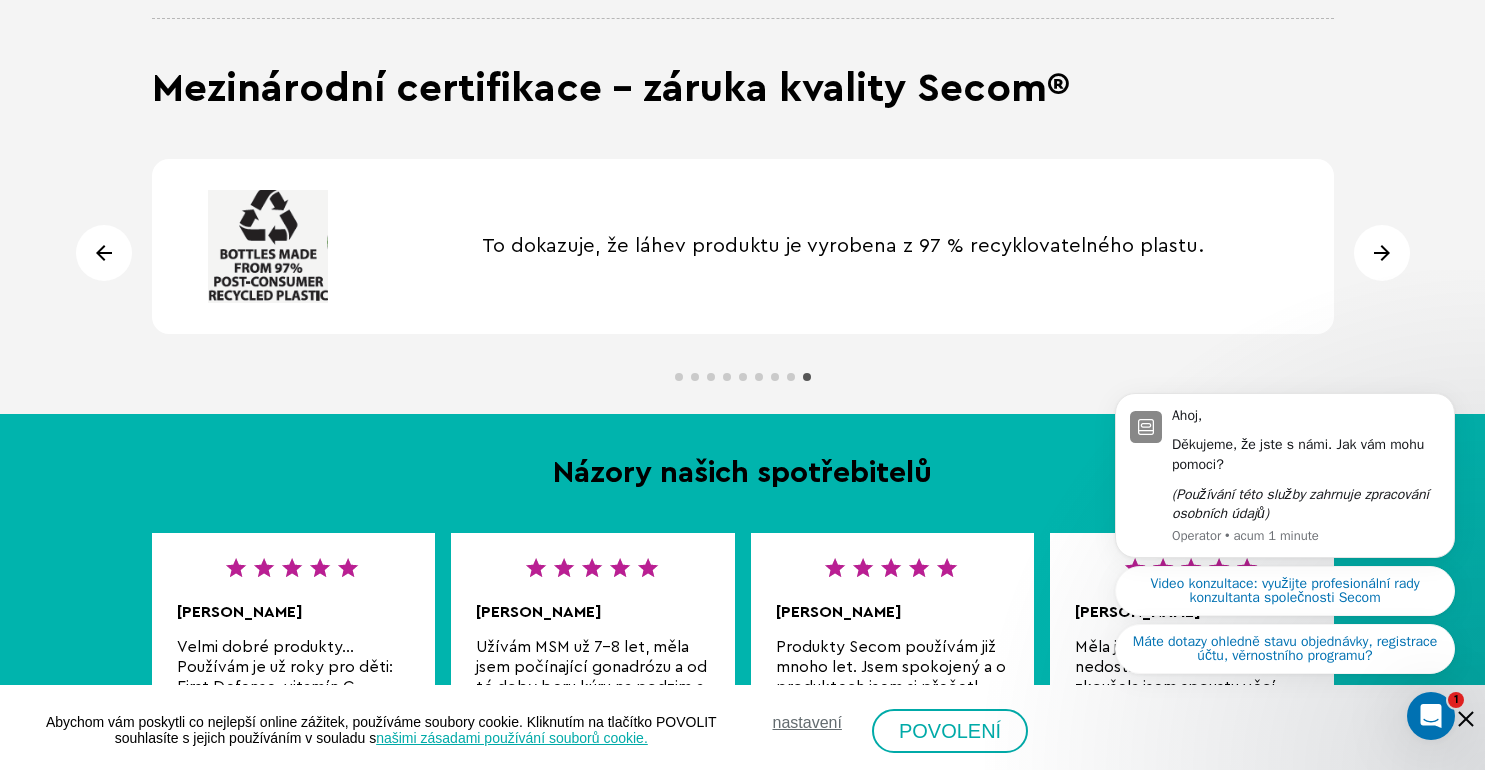 click at bounding box center (1382, 253) 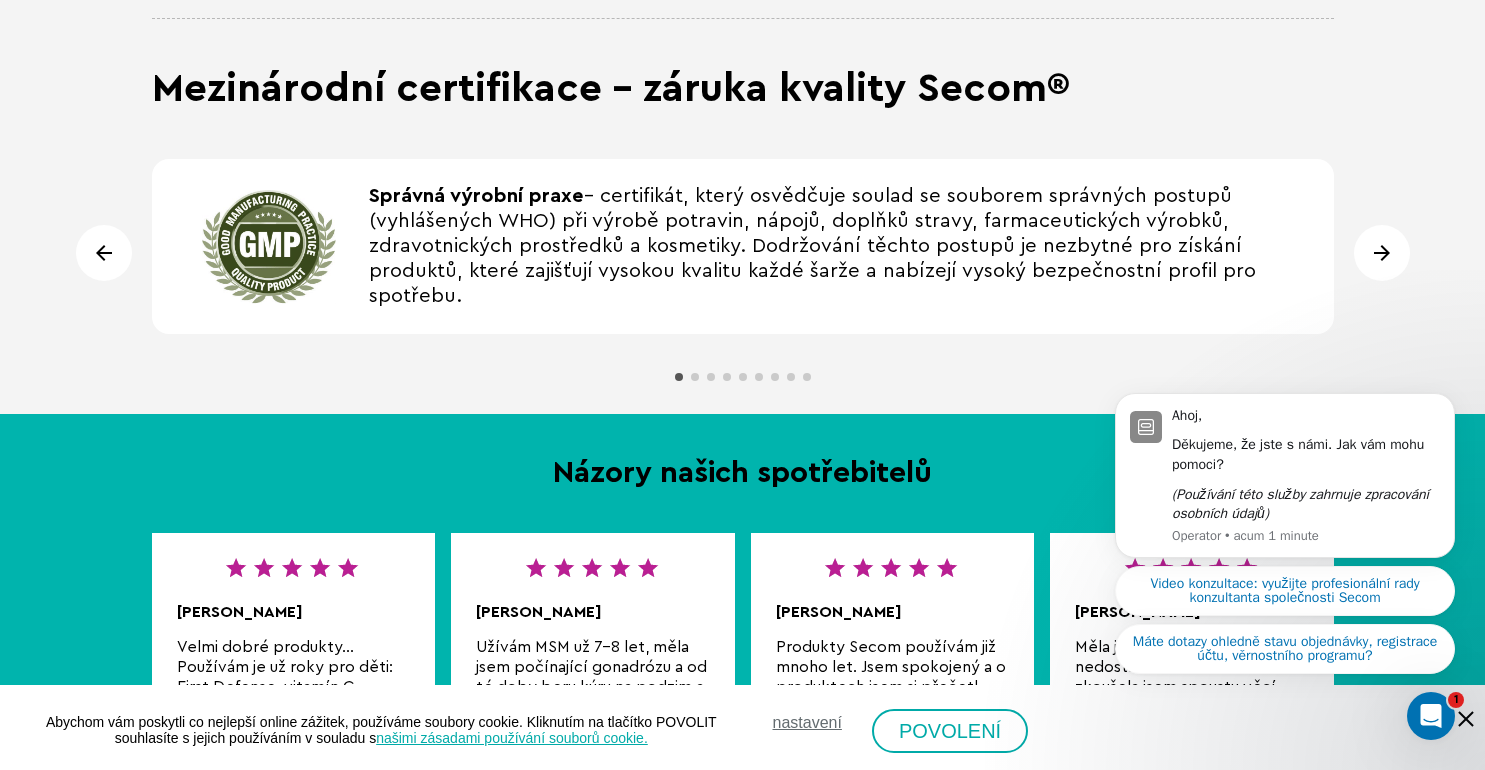 click on "To dokazuje, že láhev produktu je vyrobena z 97 % recyklovatelného plastu.
Správná výrobní praxe" at bounding box center (743, 246) 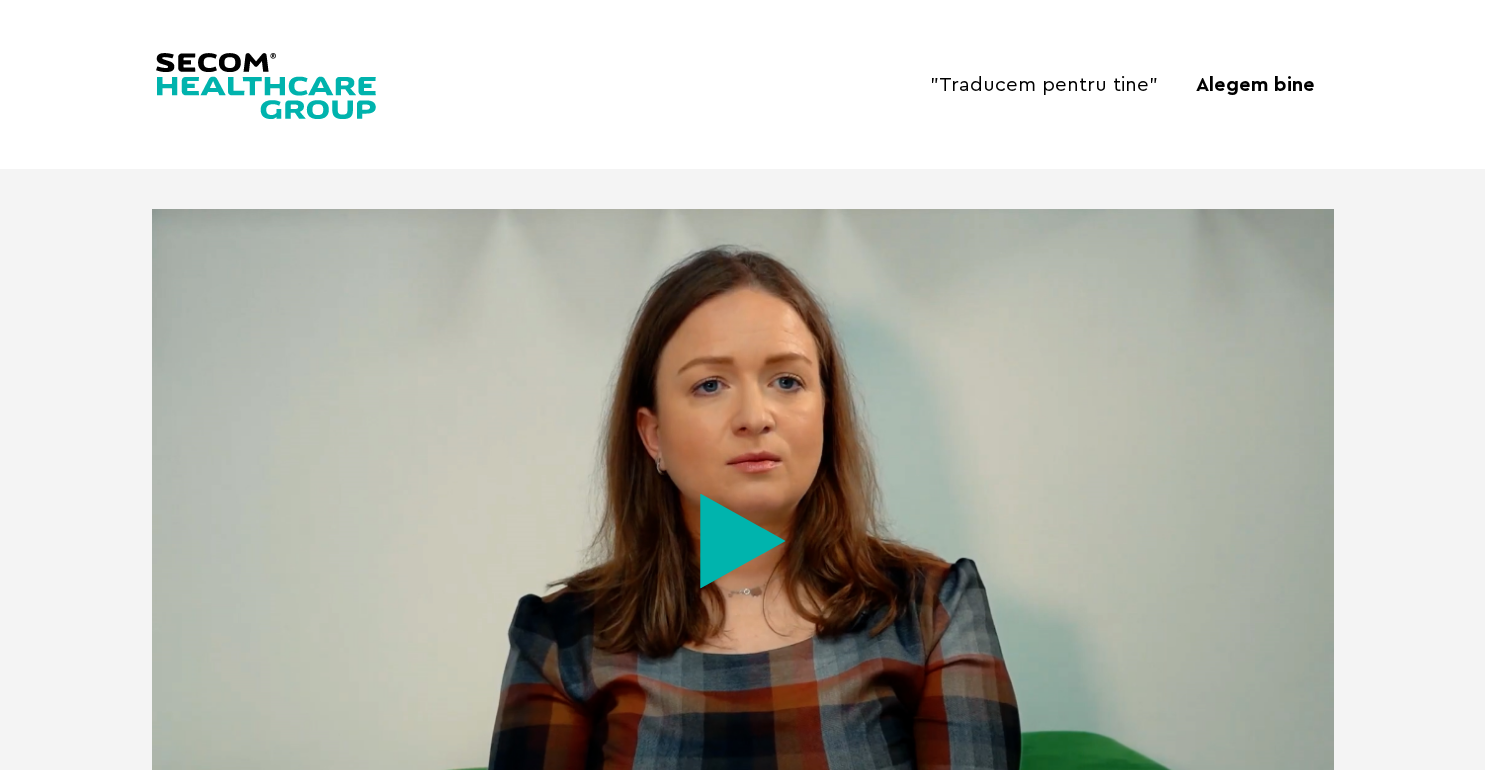 scroll, scrollTop: 0, scrollLeft: 0, axis: both 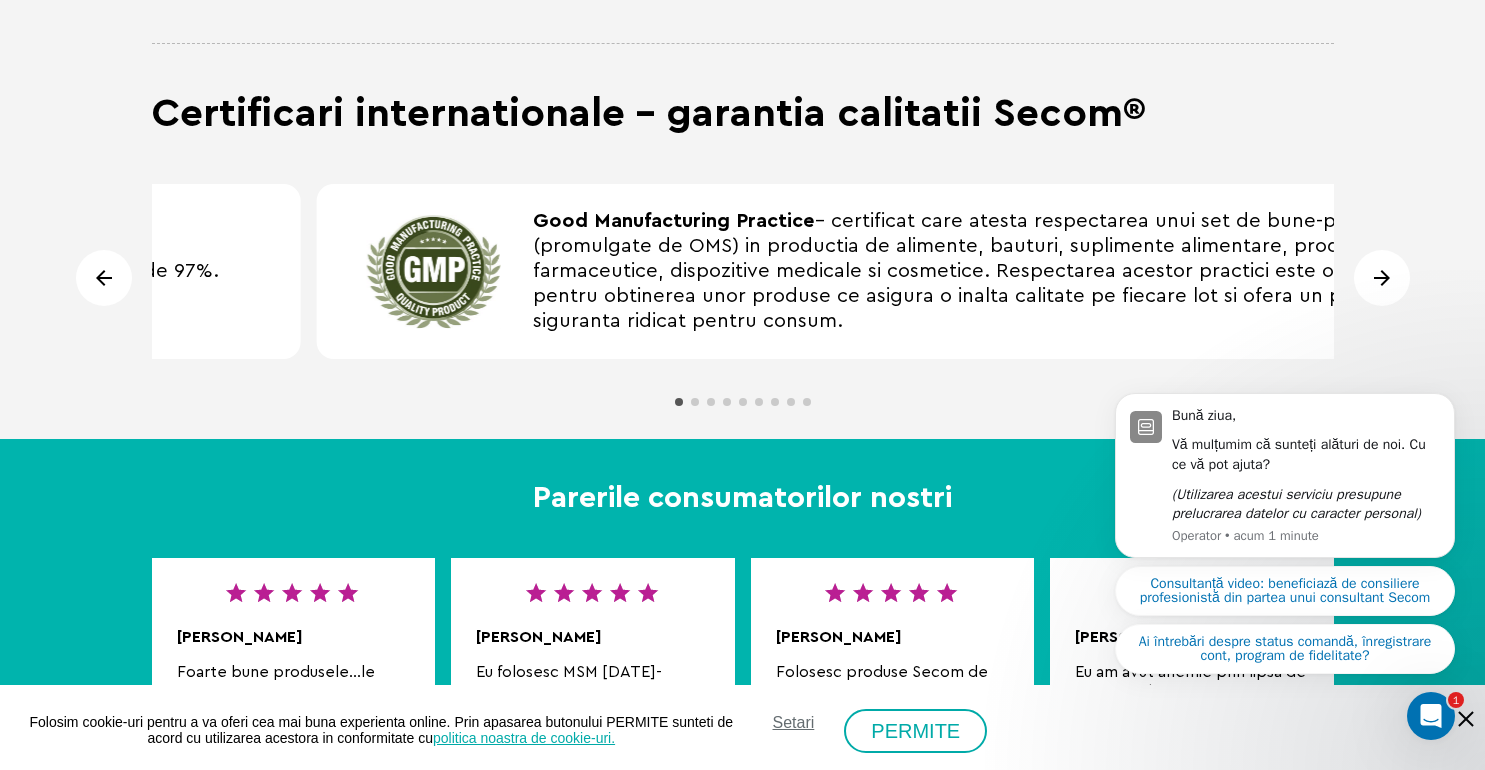 click on "Good Manufacturing Practice" at bounding box center [674, 221] 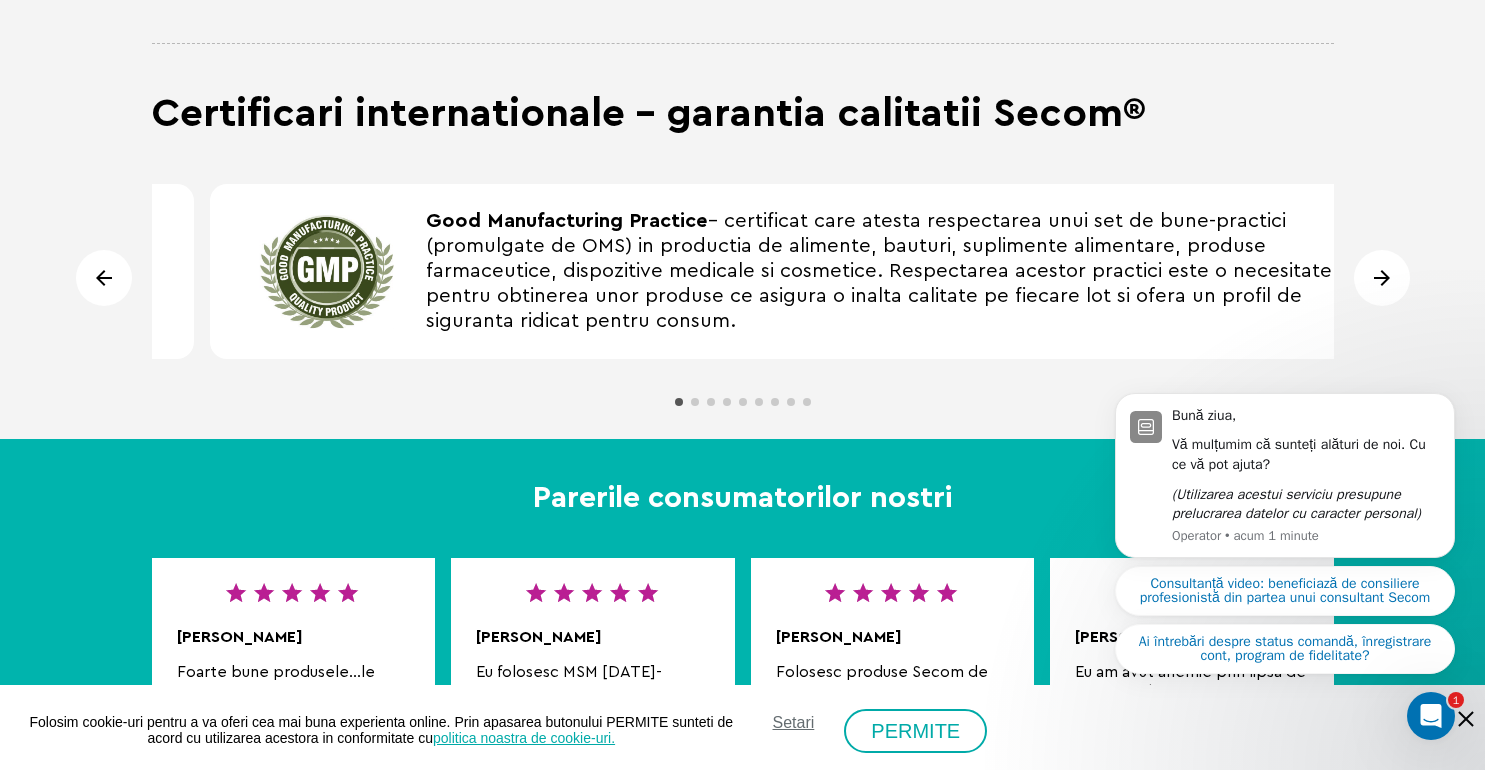 click on "Good Manufacturing Practice" at bounding box center (567, 221) 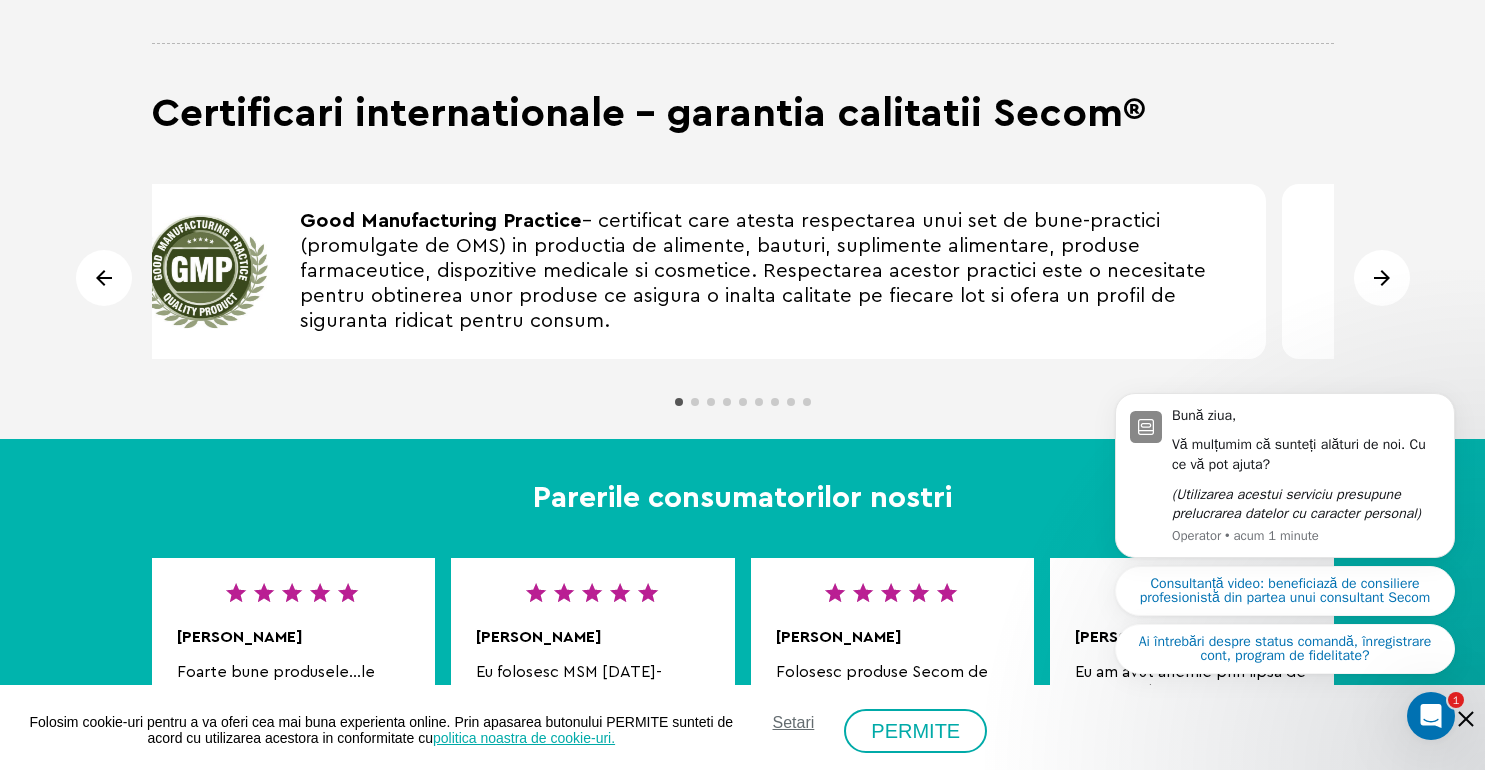 click on "Good Manufacturing Practice" at bounding box center (441, 221) 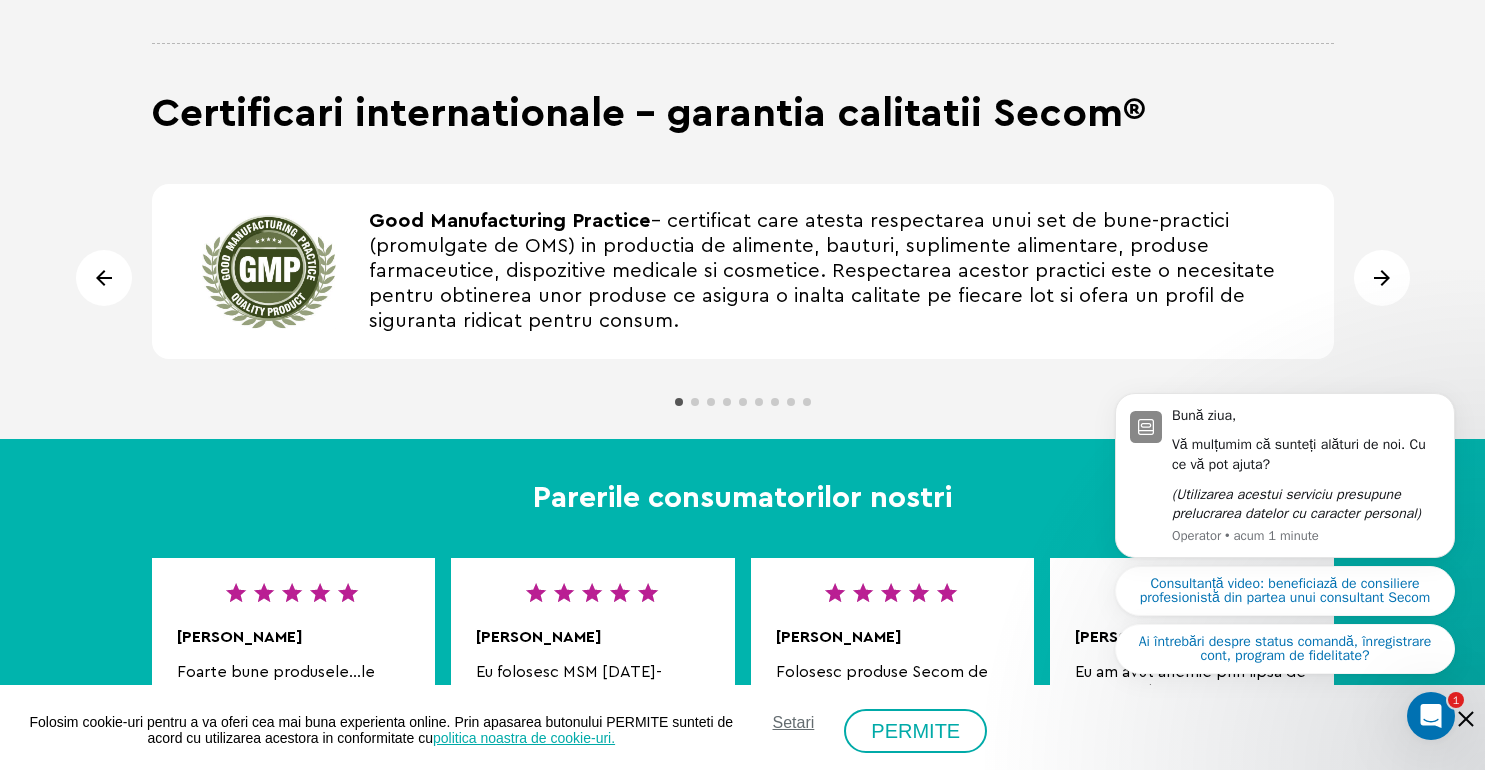 click on "Good Manufacturing Practice" at bounding box center (510, 221) 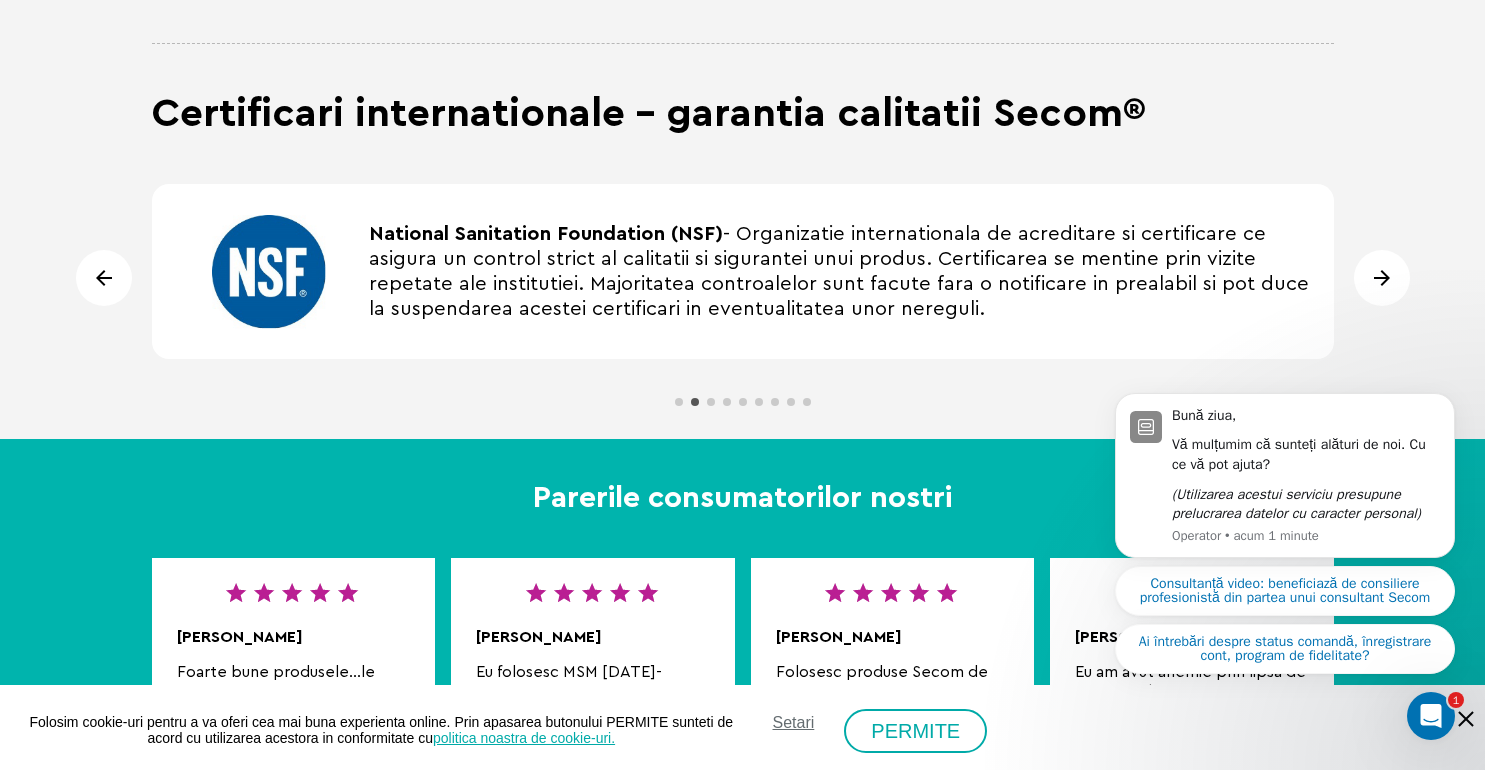 scroll, scrollTop: 2592, scrollLeft: 0, axis: vertical 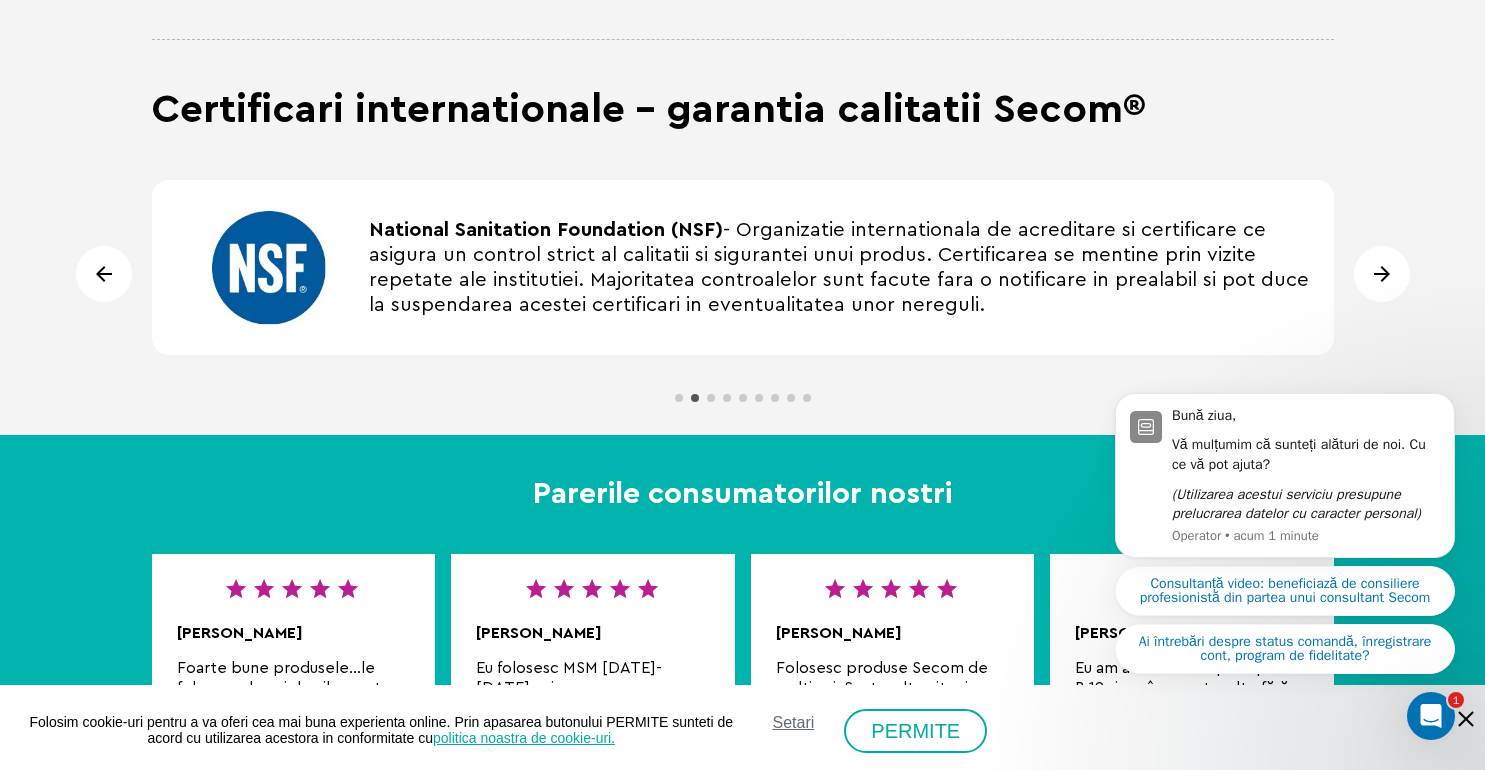 click on "National Sanitation Foundation (NSF)" at bounding box center [546, 230] 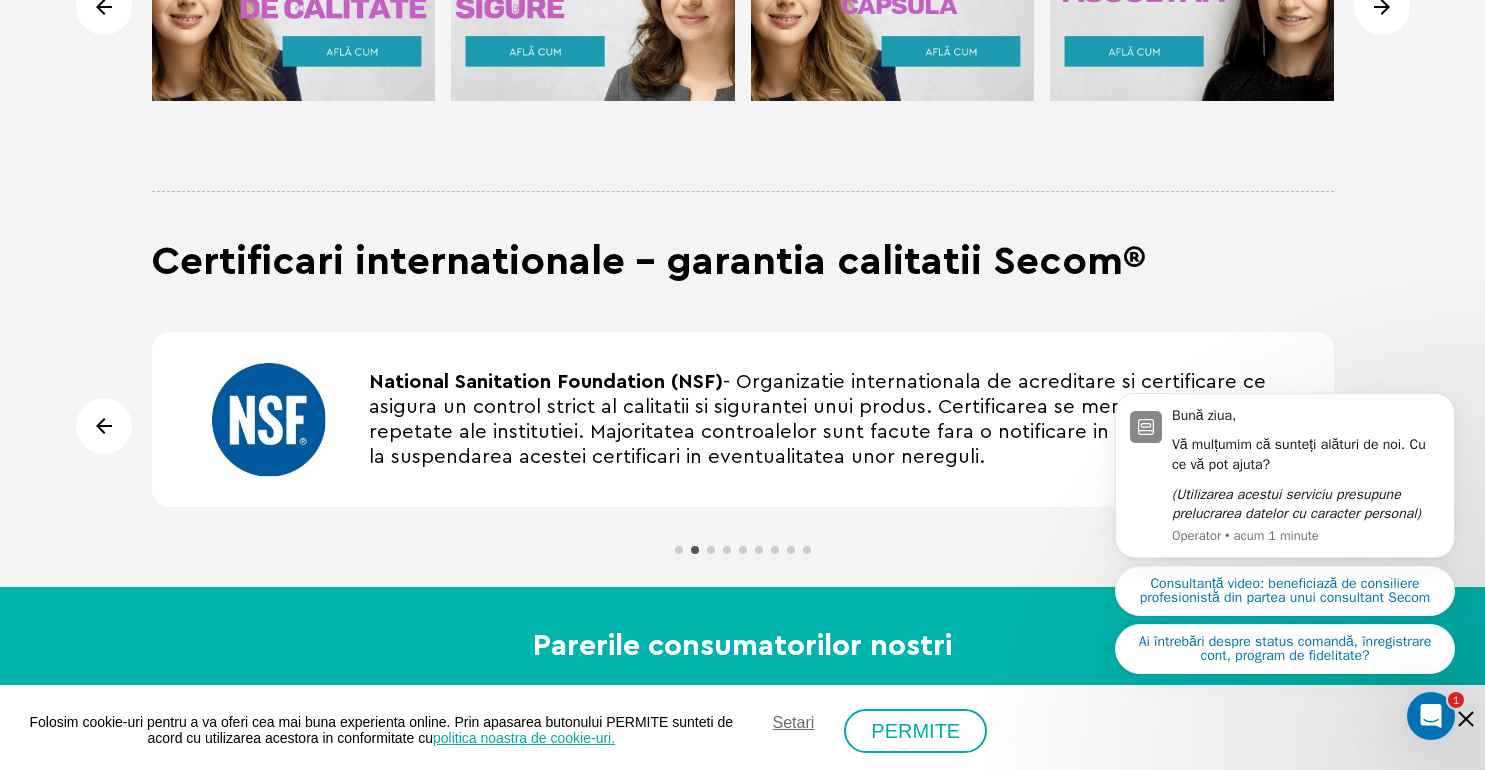 scroll, scrollTop: 2432, scrollLeft: 0, axis: vertical 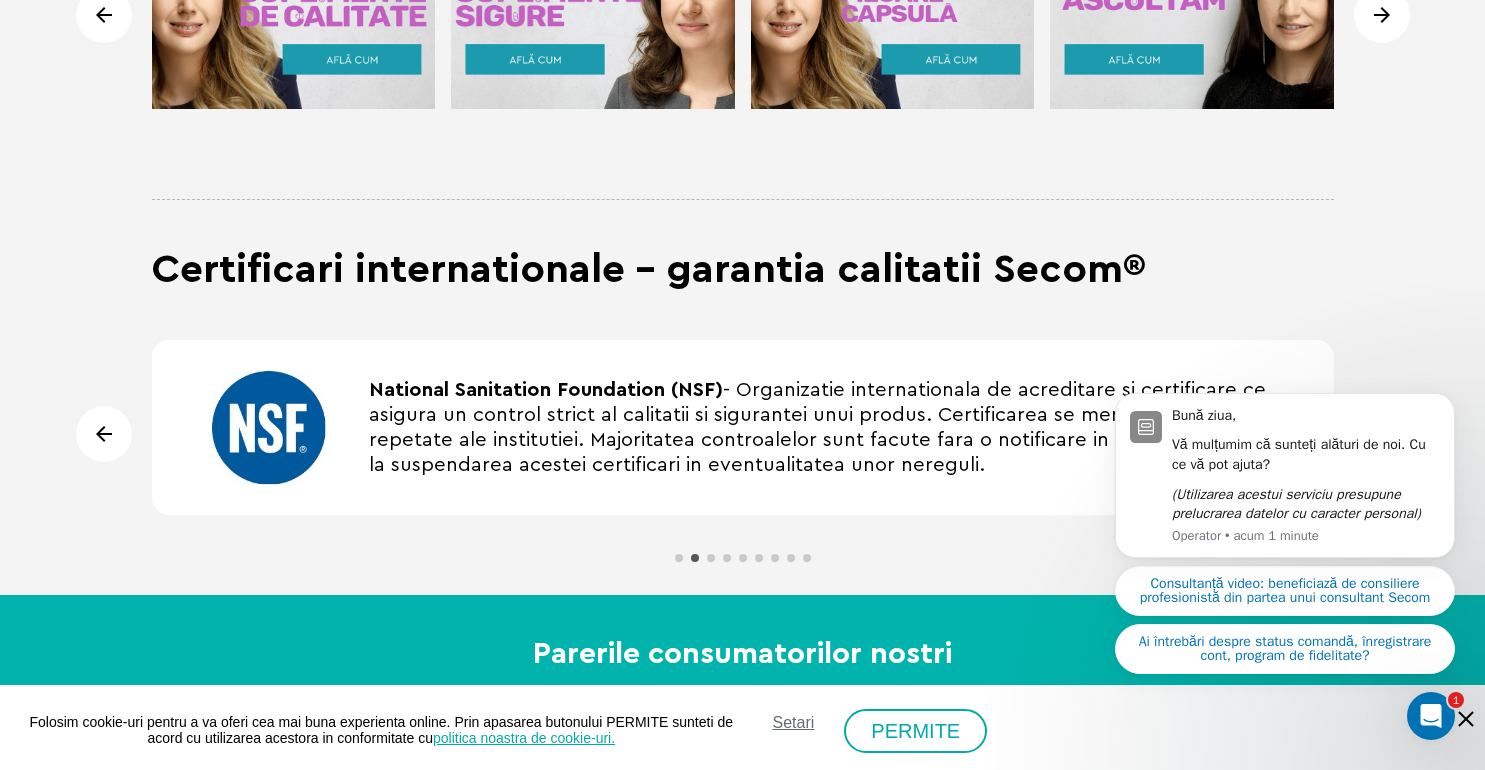 click on "National Sanitation Foundation (NSF)" at bounding box center [546, 390] 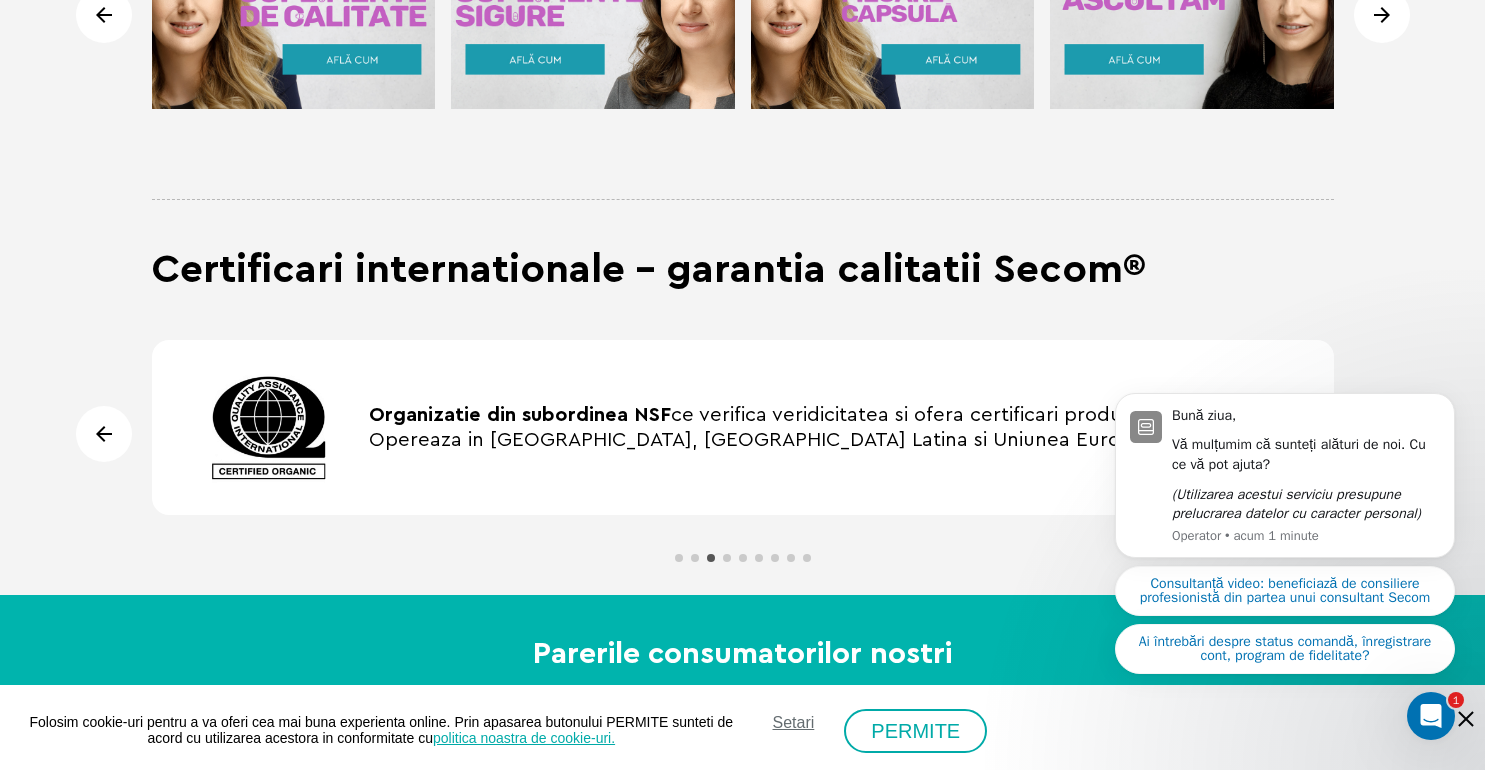 click on "Organizatie din subordinea NSF  ce verifica veridicitatea si ofera
certificari produselor organice. Opereaza in America de Nord, America Latina si
Uniunea Europeana." at bounding box center (743, 427) 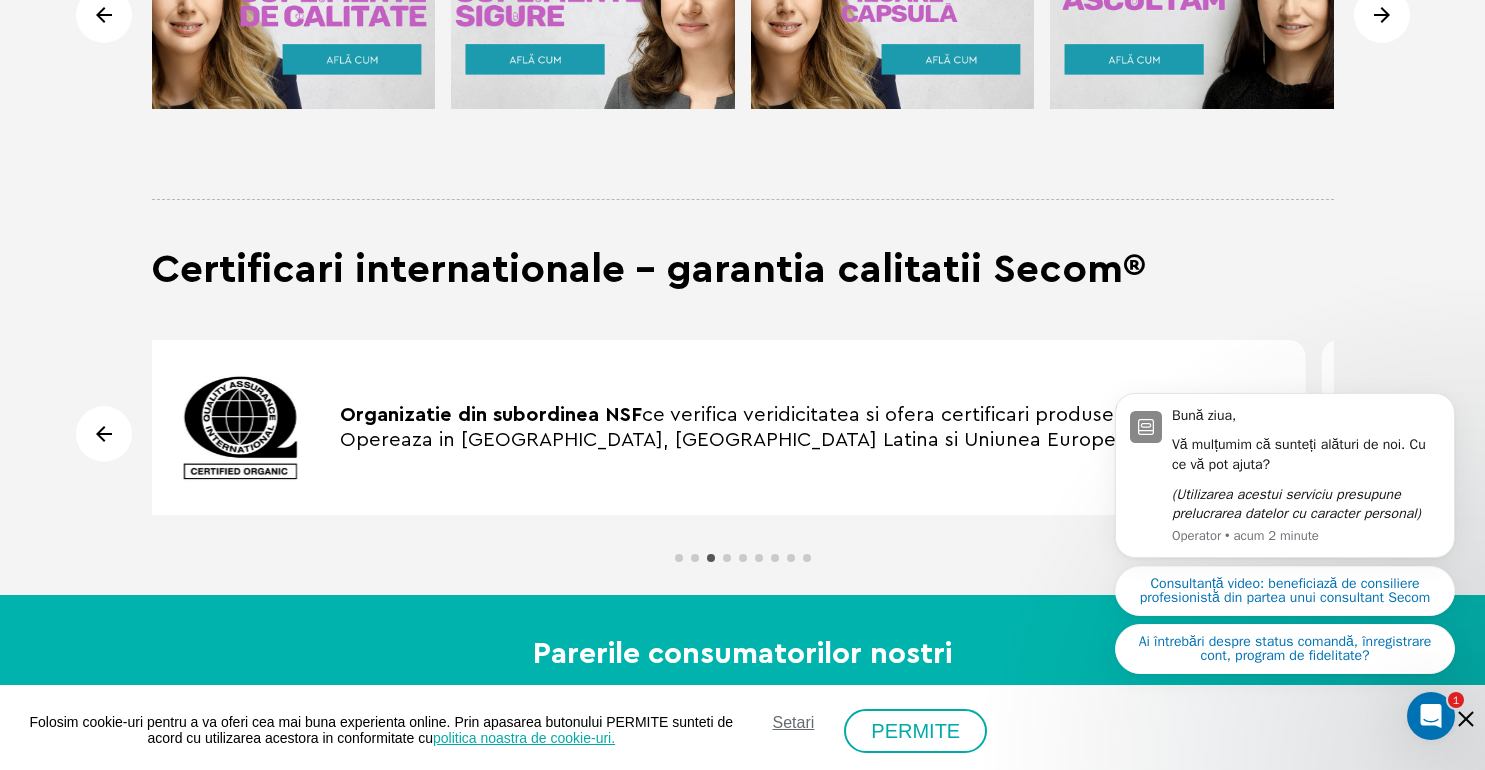 click on "Organizatie din subordinea NSF  ce verifica veridicitatea si ofera
certificari produselor organice. Opereaza in America de Nord, America Latina si
Uniunea Europeana." at bounding box center [814, 428] 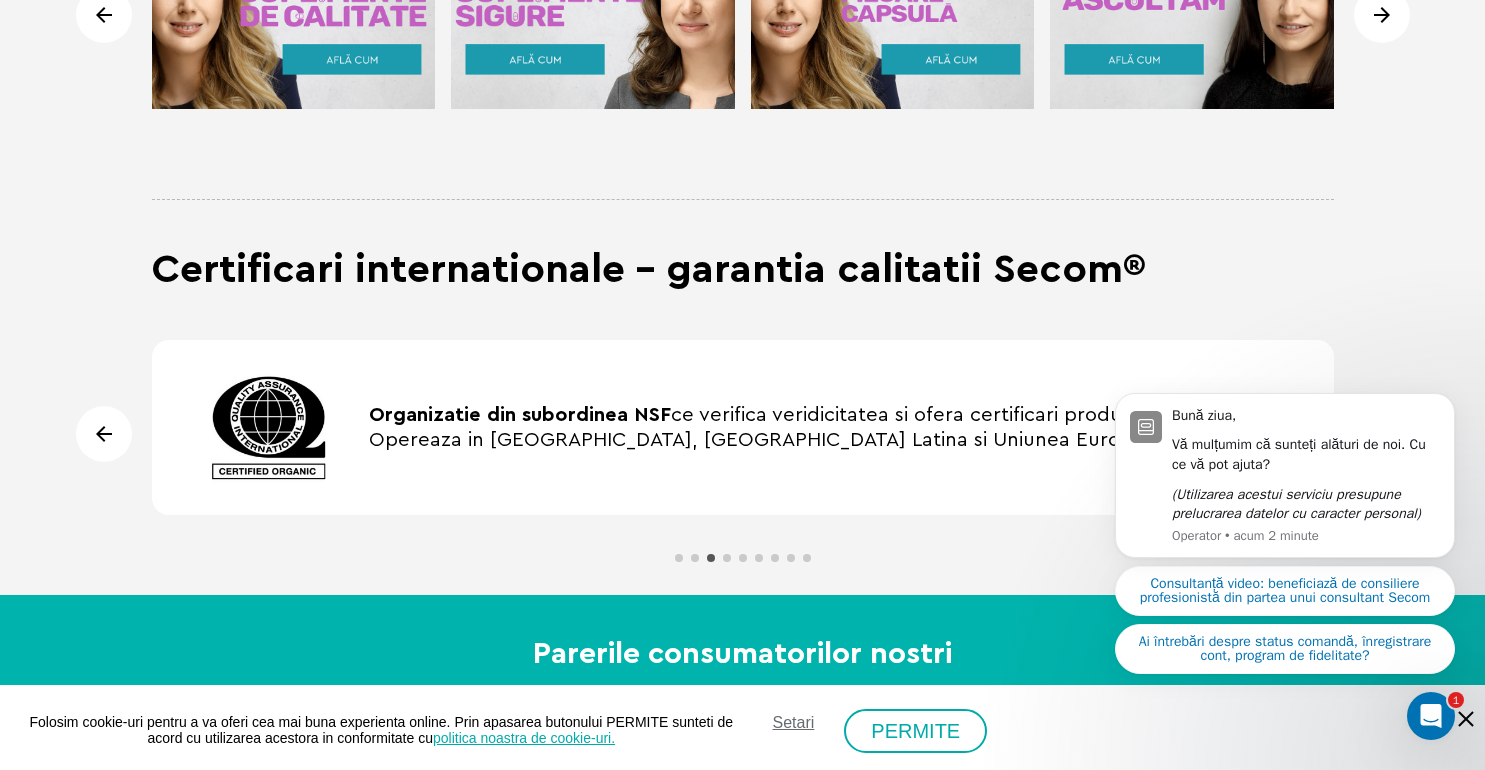 click at bounding box center (269, 428) 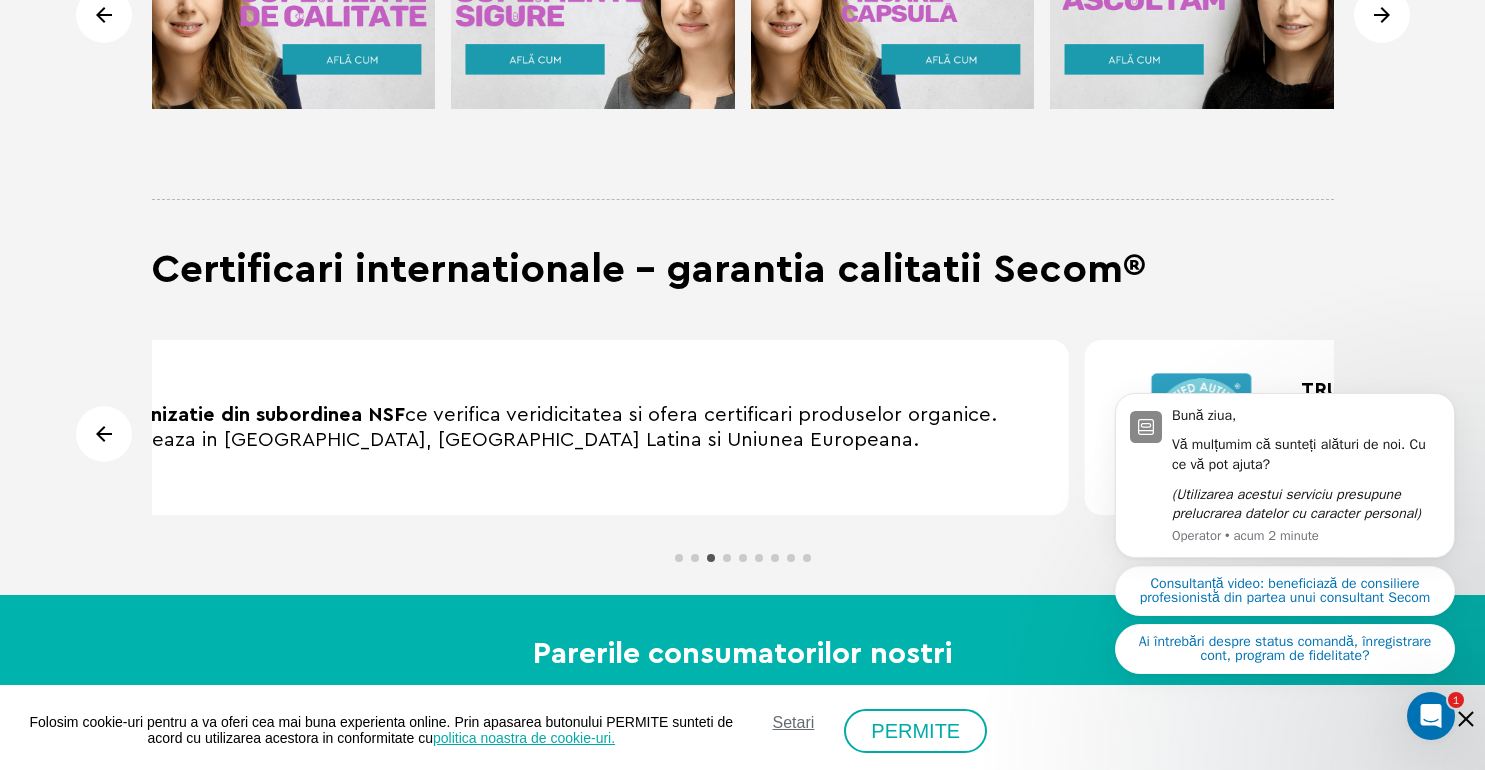 click on "Materie prima de calitate superioara
Fiecare lot de materie prima folosit in produsele importate de Secom® este riguros testat si
verificat.
Aceste testari au rolul de a confirma: corespondenta ingredientului de pe eticheta cu cel din
formulare, profilul organoleptic (aspectul, mirosul, culoarea), puritatea (determinata prin
examinari microbiologice), siguranta si eficienta materiei prime.
Calitatea materiei prime poate face ca un produs aparent similar cu un altul existent pe piata
sa fie, de fapt, foarte diferit.
Extracte standardizate
In portofoliul Secom se regasesc foarte multe produse care contin extracte standardizate.
Citeste mai mult" at bounding box center (742, -130) 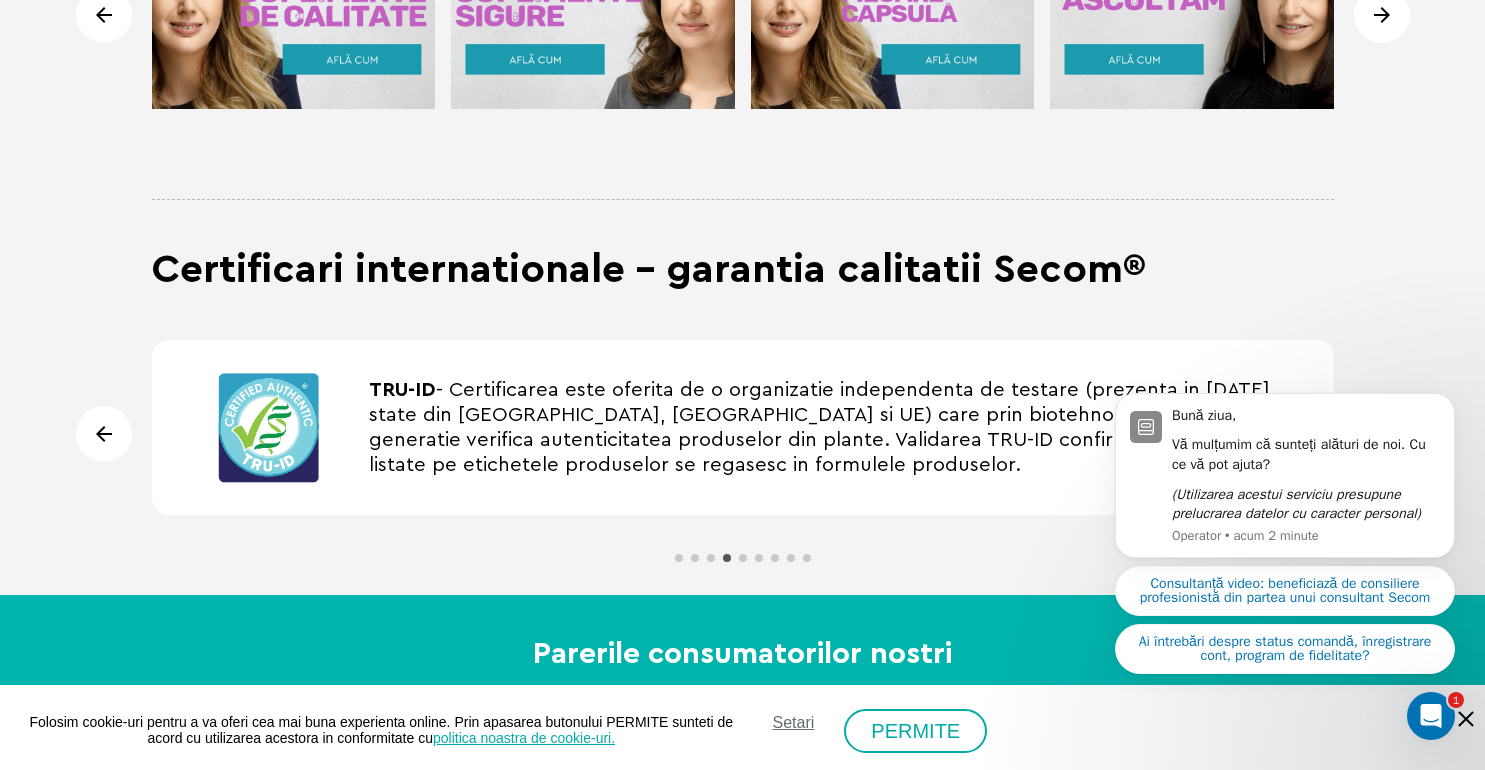 click on "TRU-ID  - Certificarea este oferita de o organizatie independenta de
testare (prezenta in 28 de state din Canada, USA si UE) care prin biotehnologia ADN
de ultima generatie verifica autenticitatea produselor din plante. Validarea TRU-ID
confirma faptul ca plantele listate pe etichetele produselor se regasesc in
formulele produselor." at bounding box center [843, 428] 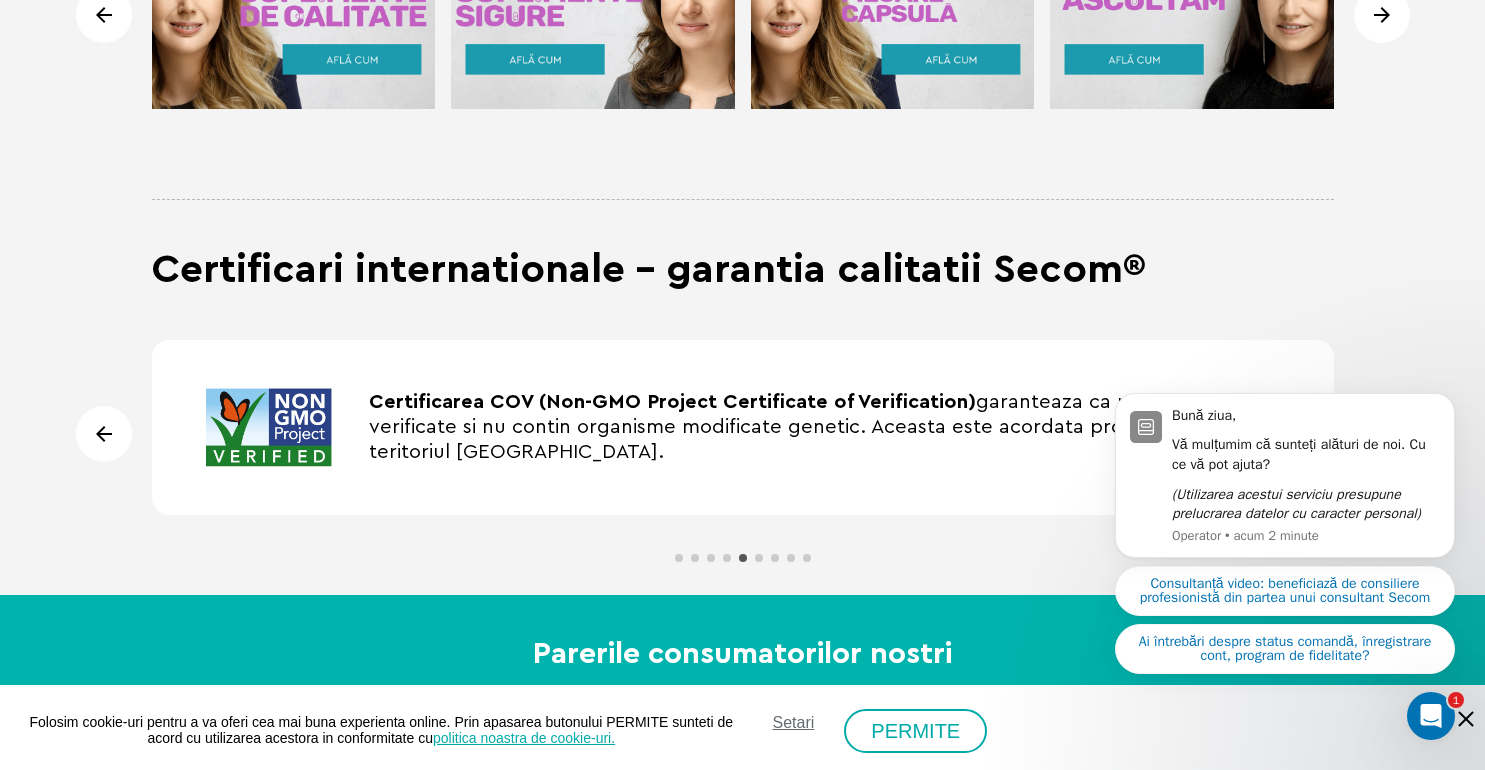 click on "Certificarea COV (Non-GMO Project Certificate of Verification)
garanteaza ca produsele au fost verificate si nu contin organisme modificate
genetic. Aceasta este acordata produselor fabricate pe teritoriul SUA." at bounding box center [843, 427] 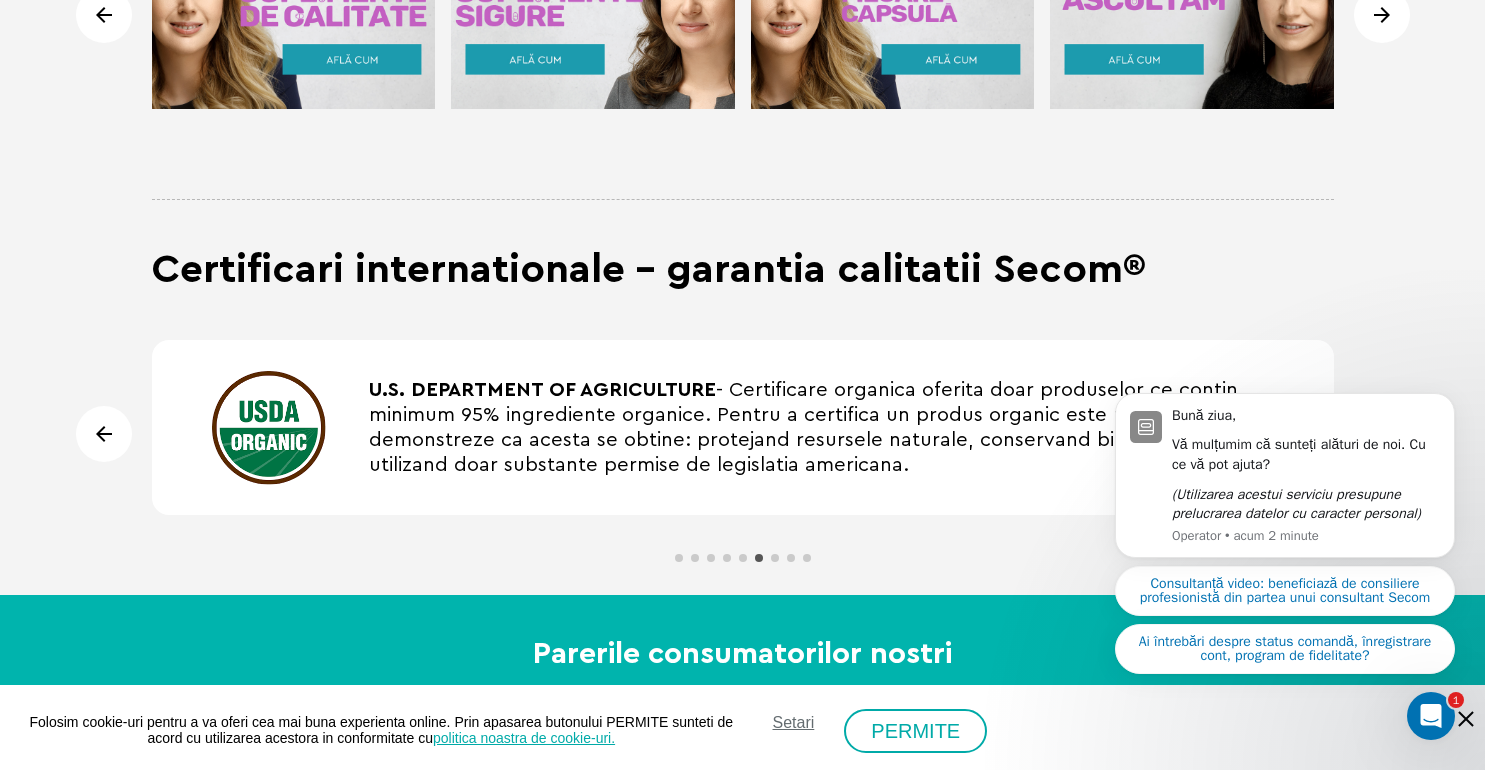 click on "U.S. DEPARTMENT OF AGRICULTURE" at bounding box center [542, 390] 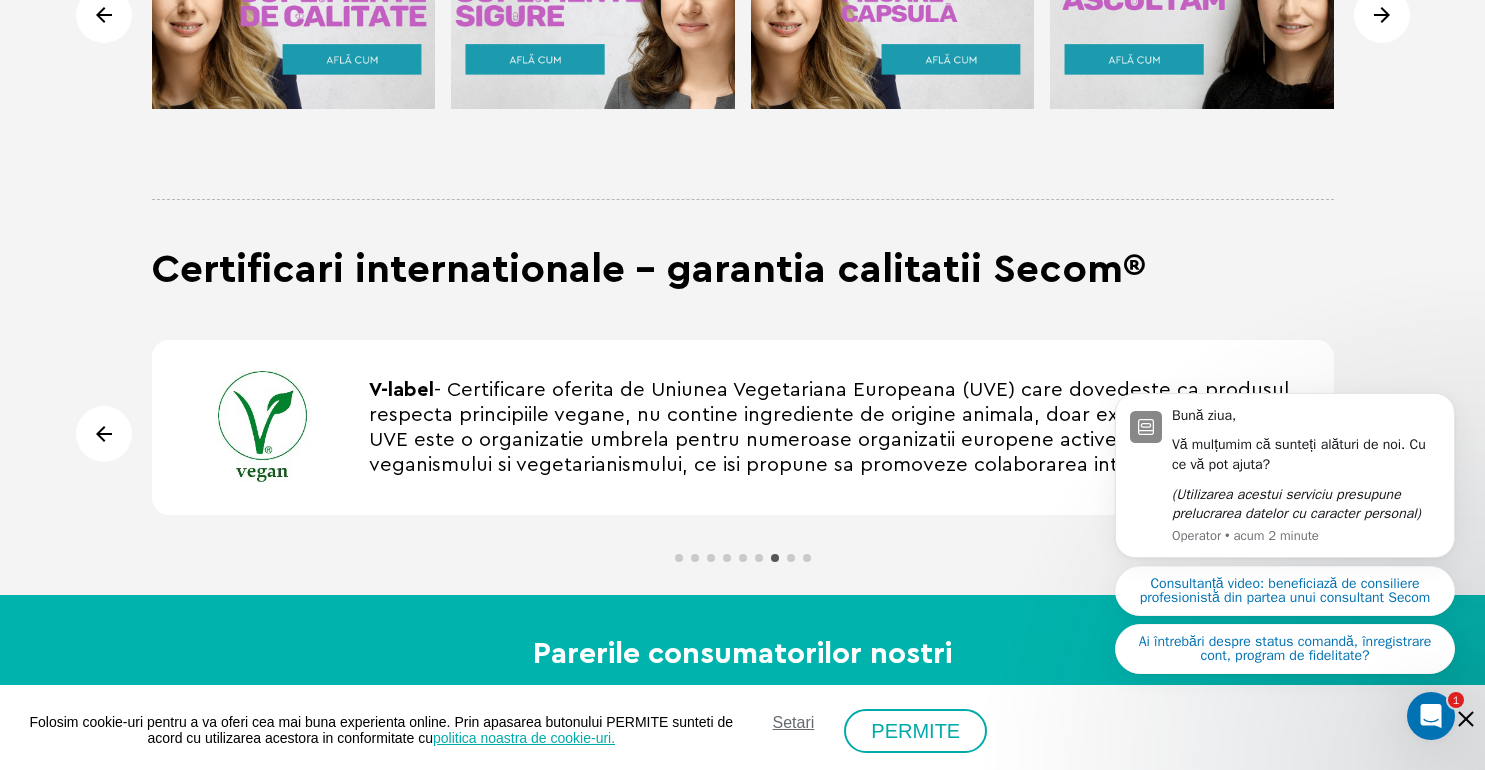 click on "V-label  - Certificare oferita de Uniunea Vegetariana Europeana (UVE)
care dovedeste ca produsul respecta principiile vegane, nu contine ingrediente de
origine animala, doar extracte din plante. UVE este o organizatie umbrela pentru
numeroase organizatii europene active in domeniul veganismului si vegetarianismului,
ce isi propune sa promoveze colaborarea intre ele." at bounding box center [843, 428] 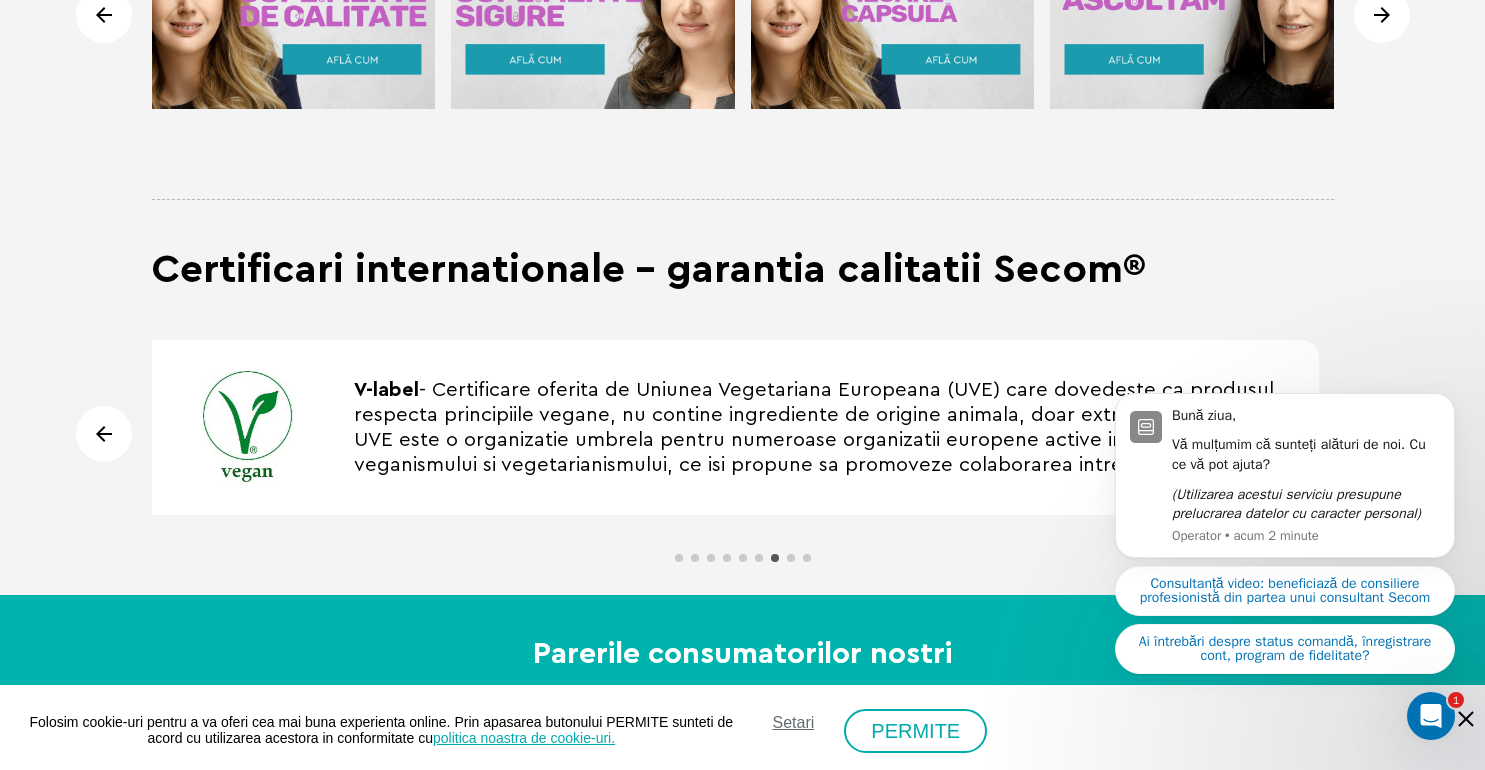 click on "V-label  - Certificare oferita de Uniunea Vegetariana Europeana (UVE)
care dovedeste ca produsul respecta principiile vegane, nu contine ingrediente de
origine animala, doar extracte din plante. UVE este o organizatie umbrela pentru
numeroase organizatii europene active in domeniul veganismului si vegetarianismului,
ce isi propune sa promoveze colaborarea intre ele." at bounding box center [828, 428] 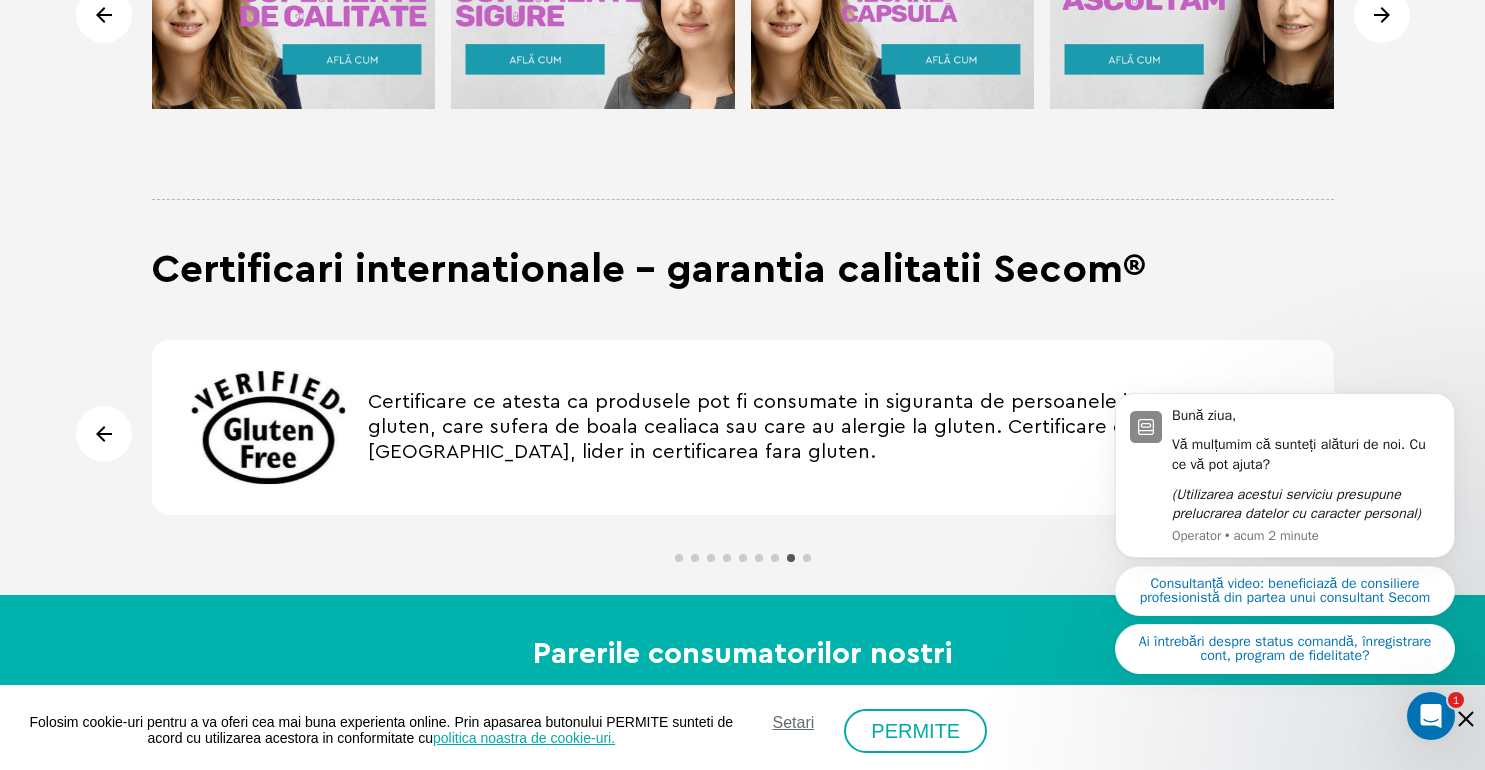 click on "Certificare ce atesta ca produsele pot fi consumate in siguranta de persoanele
intolerante la gluten, care sufera de boala cealiaca sau care au alergie la gluten.
Certificare oferita de GFCO din [GEOGRAPHIC_DATA], lider in certificarea fara gluten." at bounding box center (842, 427) 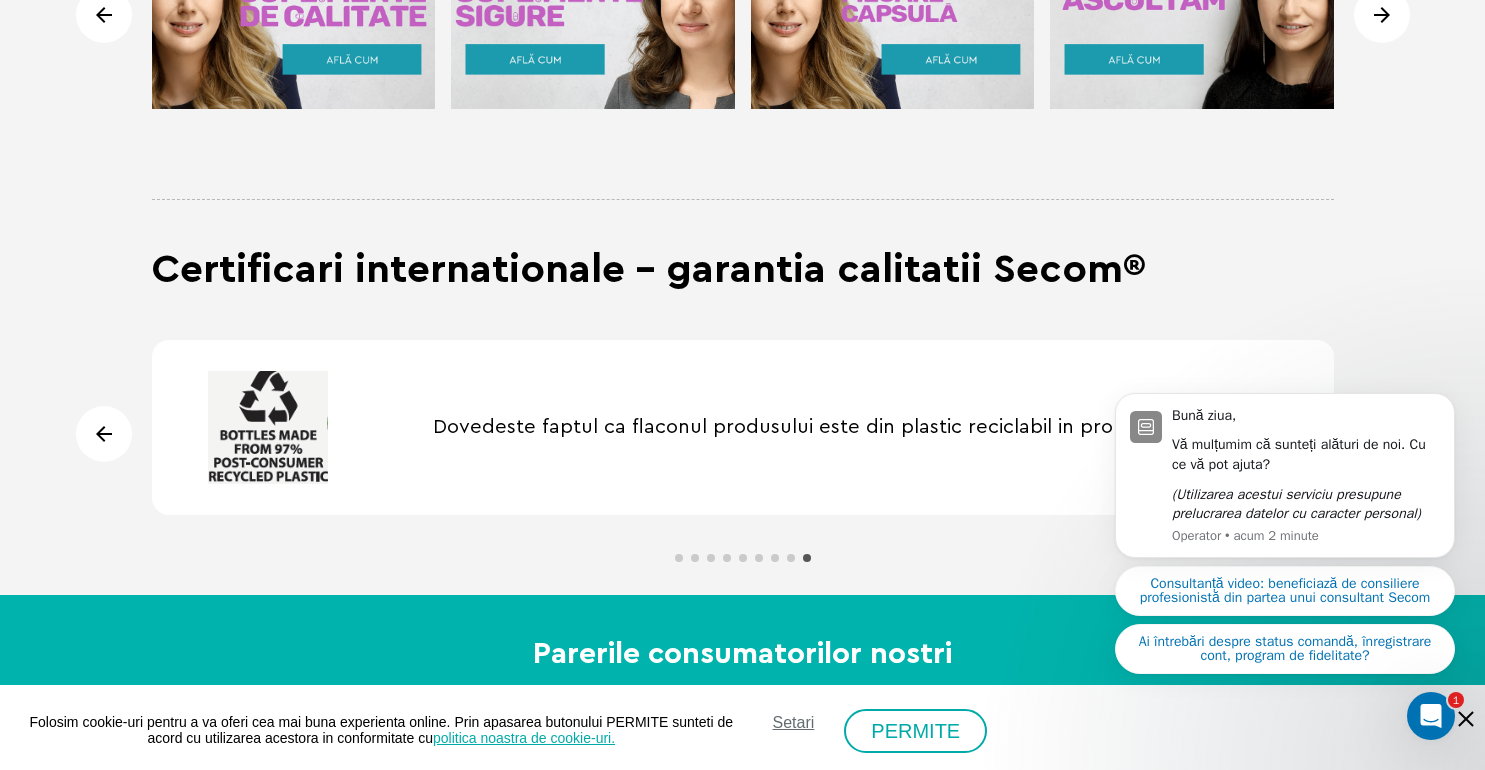 click on "Dovedeste faptul ca flaconul produsului este din plastic reciclabil in proportie de
97%." at bounding box center (743, 427) 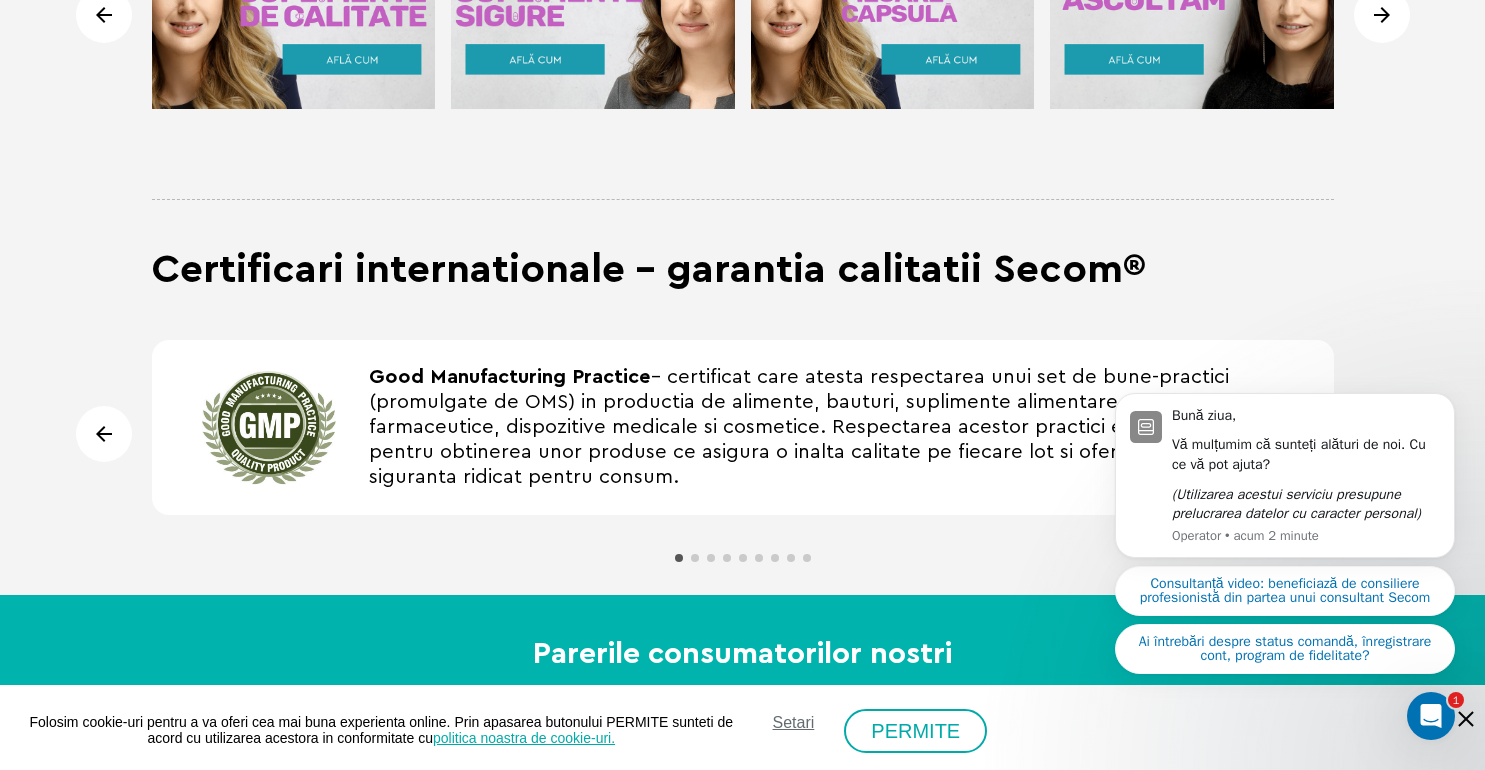click on "Certificari internationale - garantia calitatii Secom®" at bounding box center (649, 270) 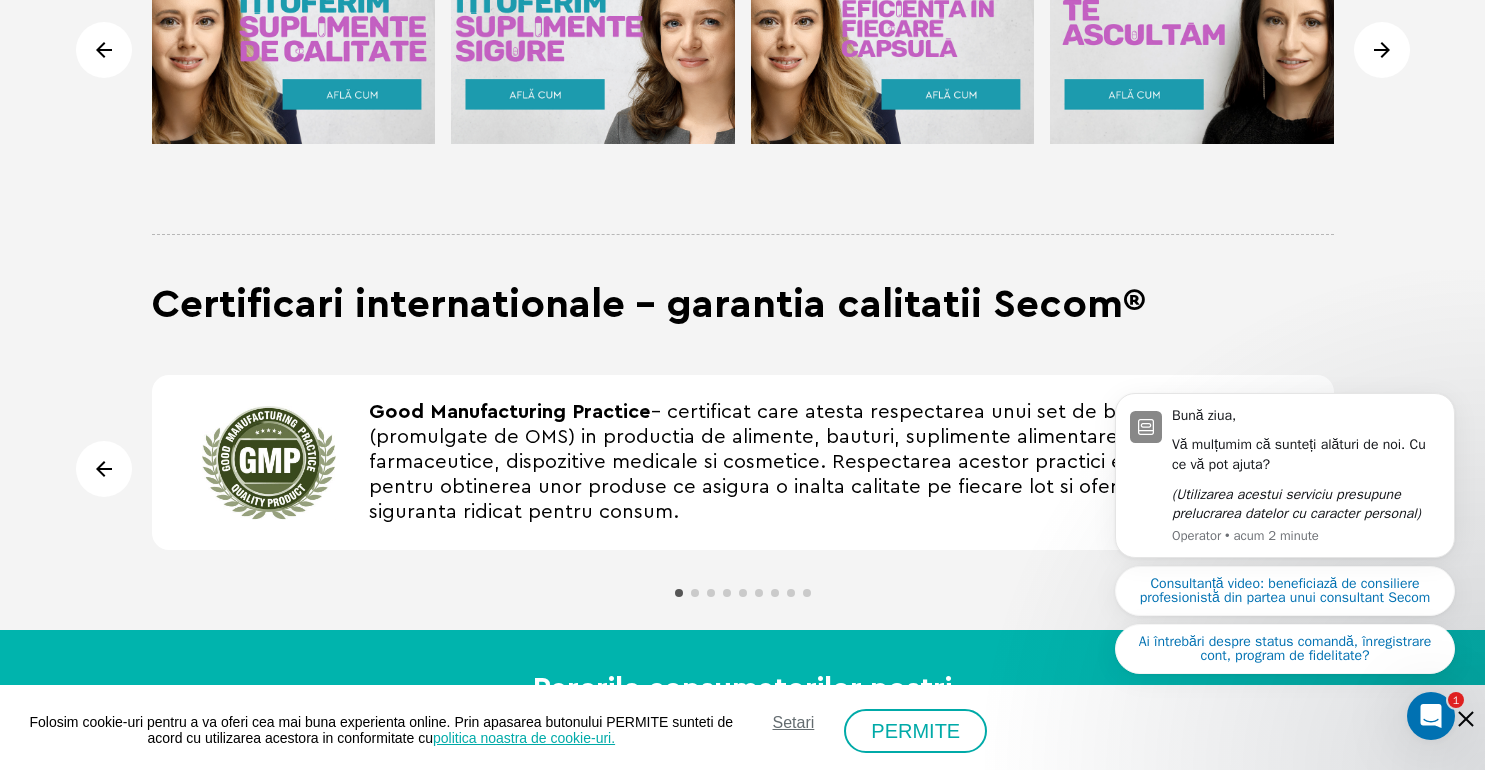 scroll, scrollTop: 2424, scrollLeft: 0, axis: vertical 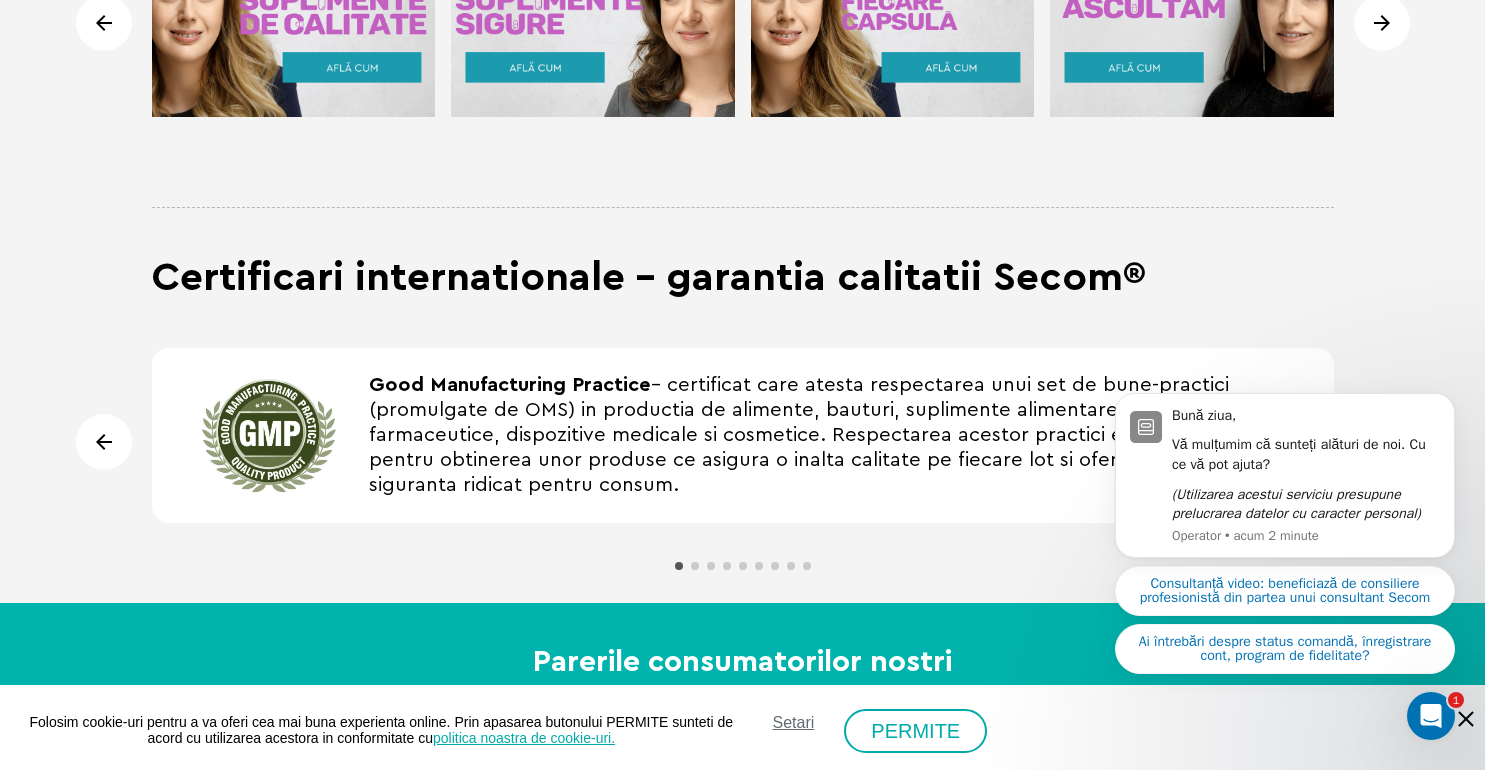 drag, startPoint x: 1391, startPoint y: 380, endPoint x: 1423, endPoint y: 389, distance: 33.24154 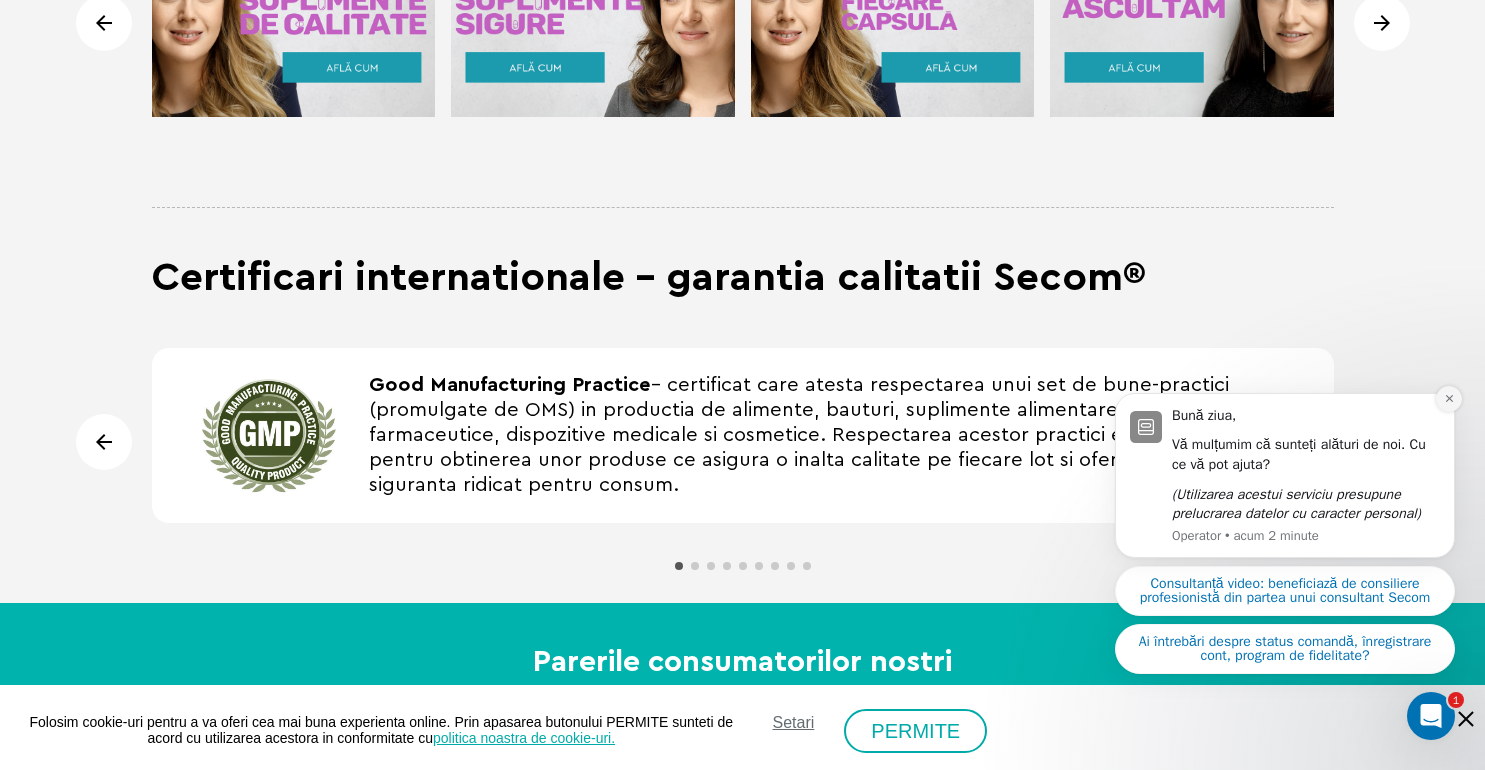 click 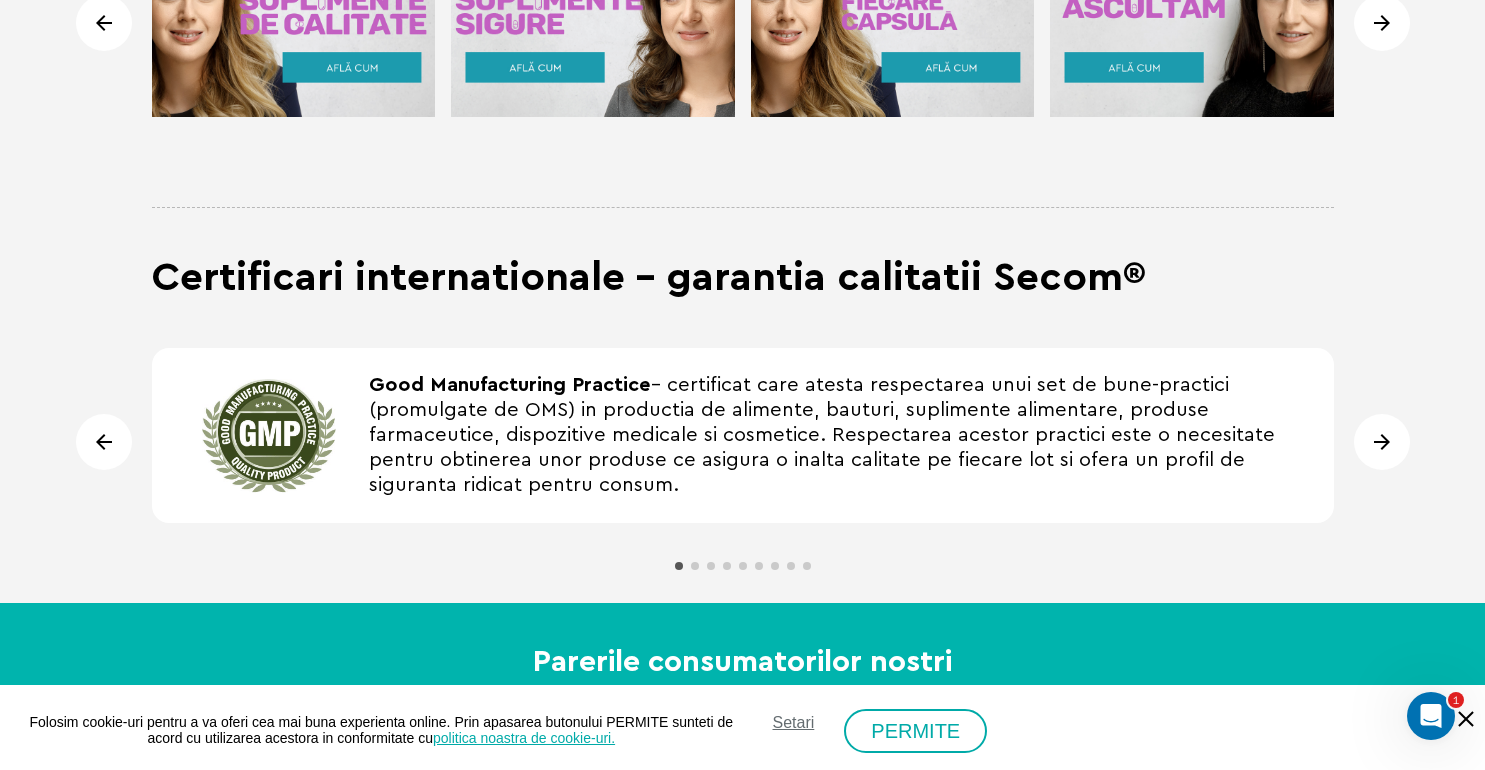 click at bounding box center [1382, 442] 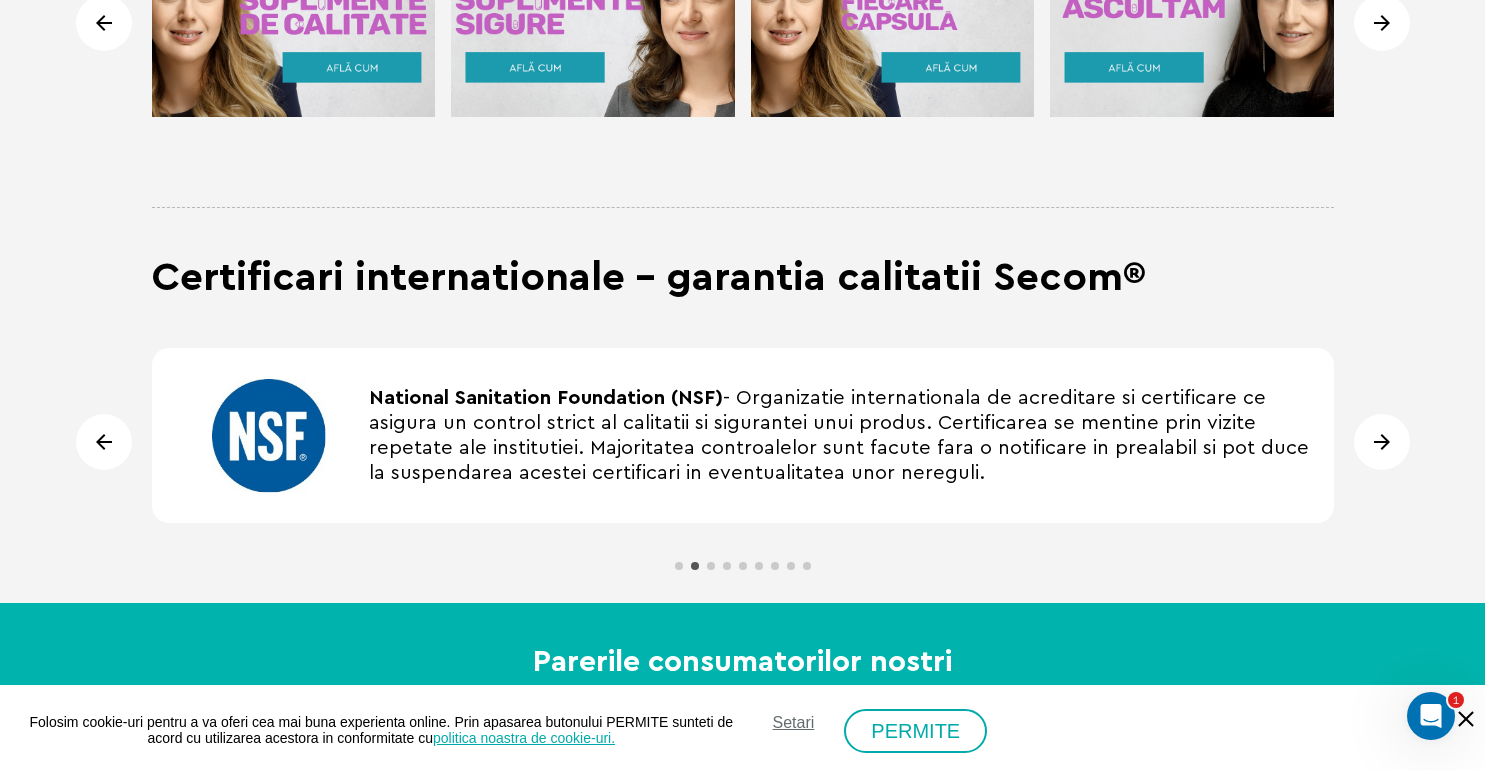click at bounding box center (1382, 442) 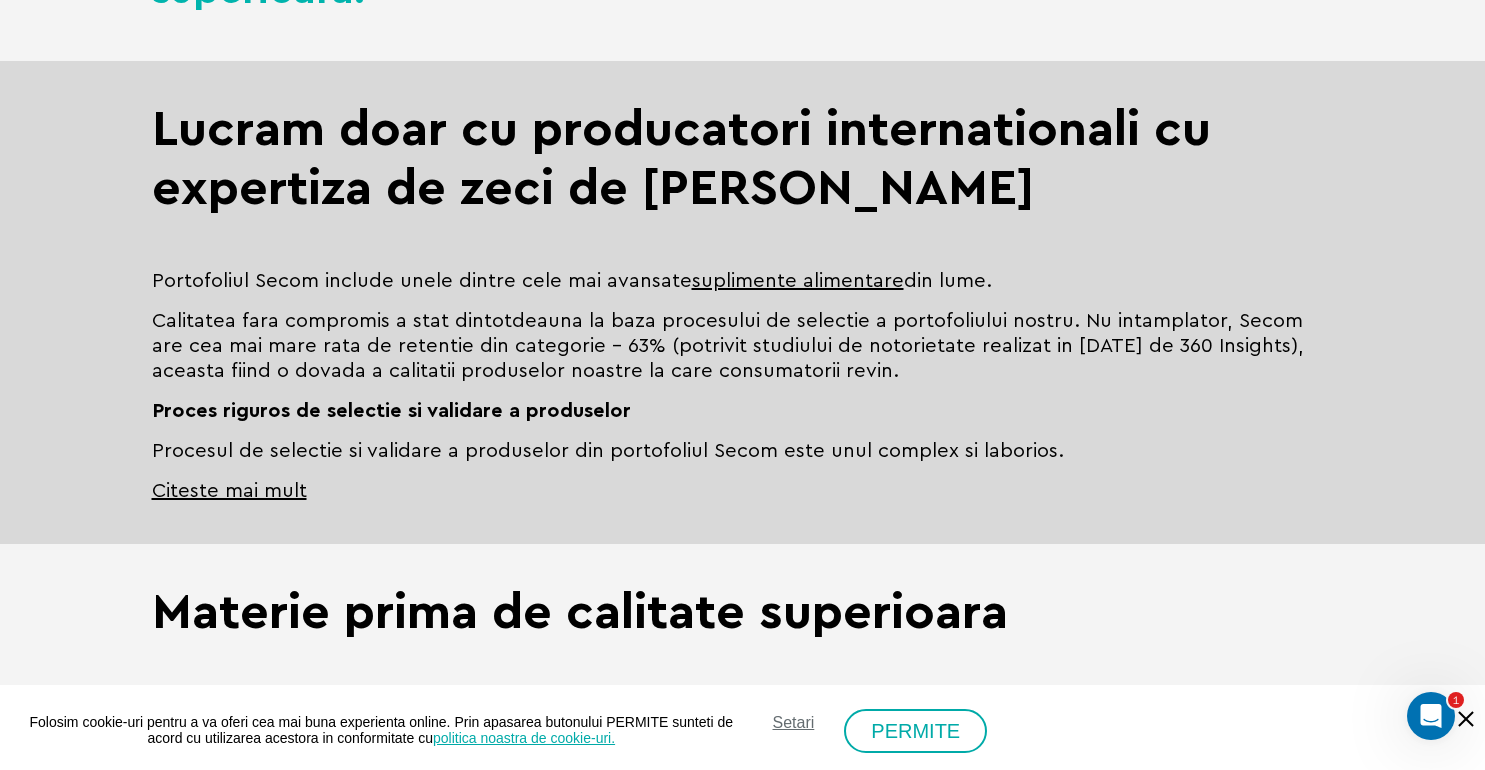 scroll, scrollTop: 0, scrollLeft: 0, axis: both 